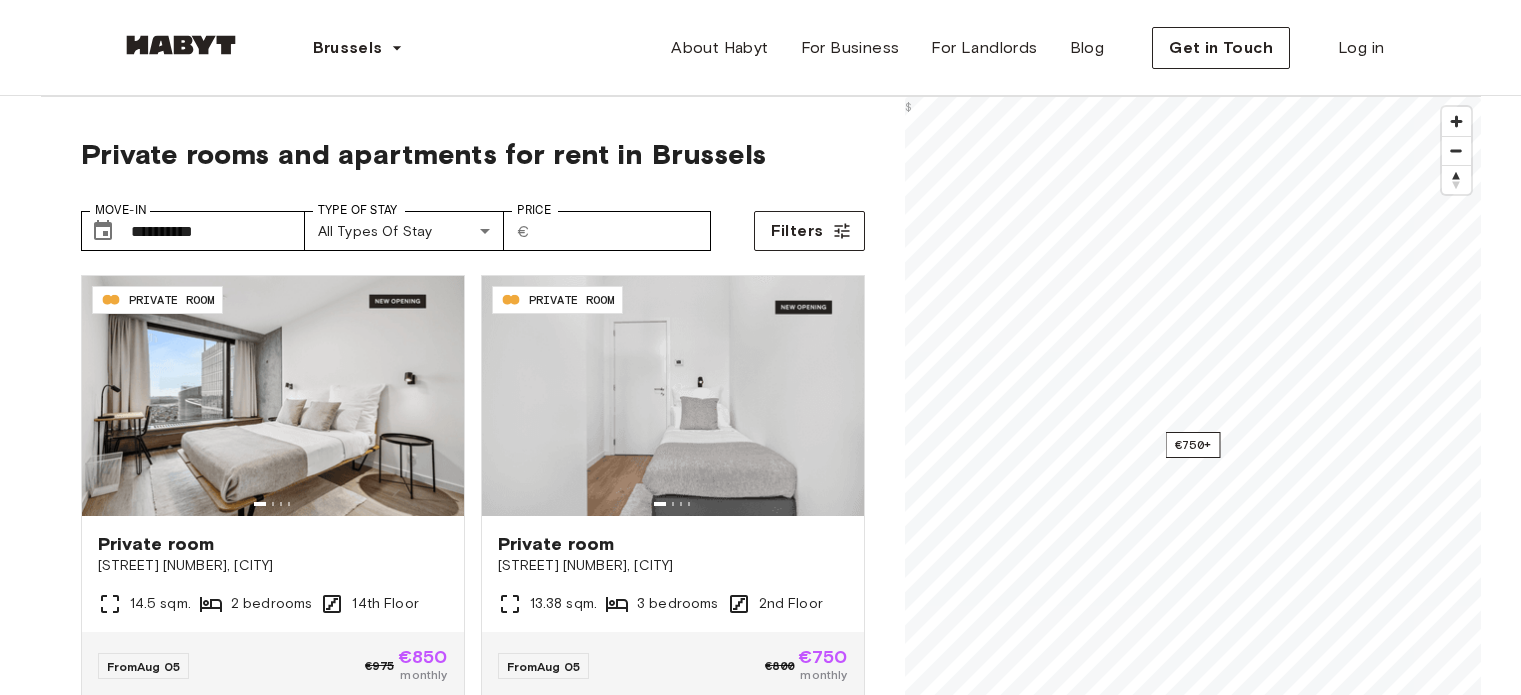 scroll, scrollTop: 0, scrollLeft: 0, axis: both 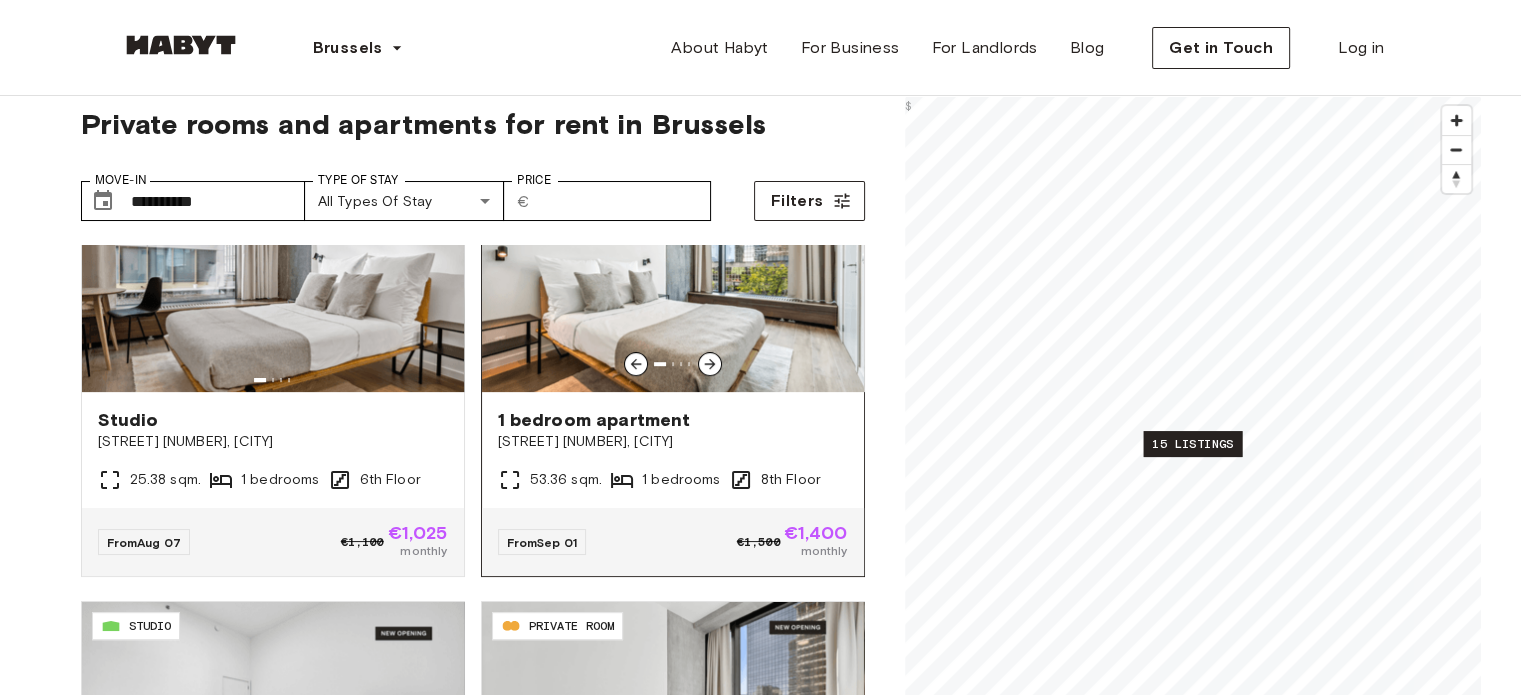 click at bounding box center [673, 272] 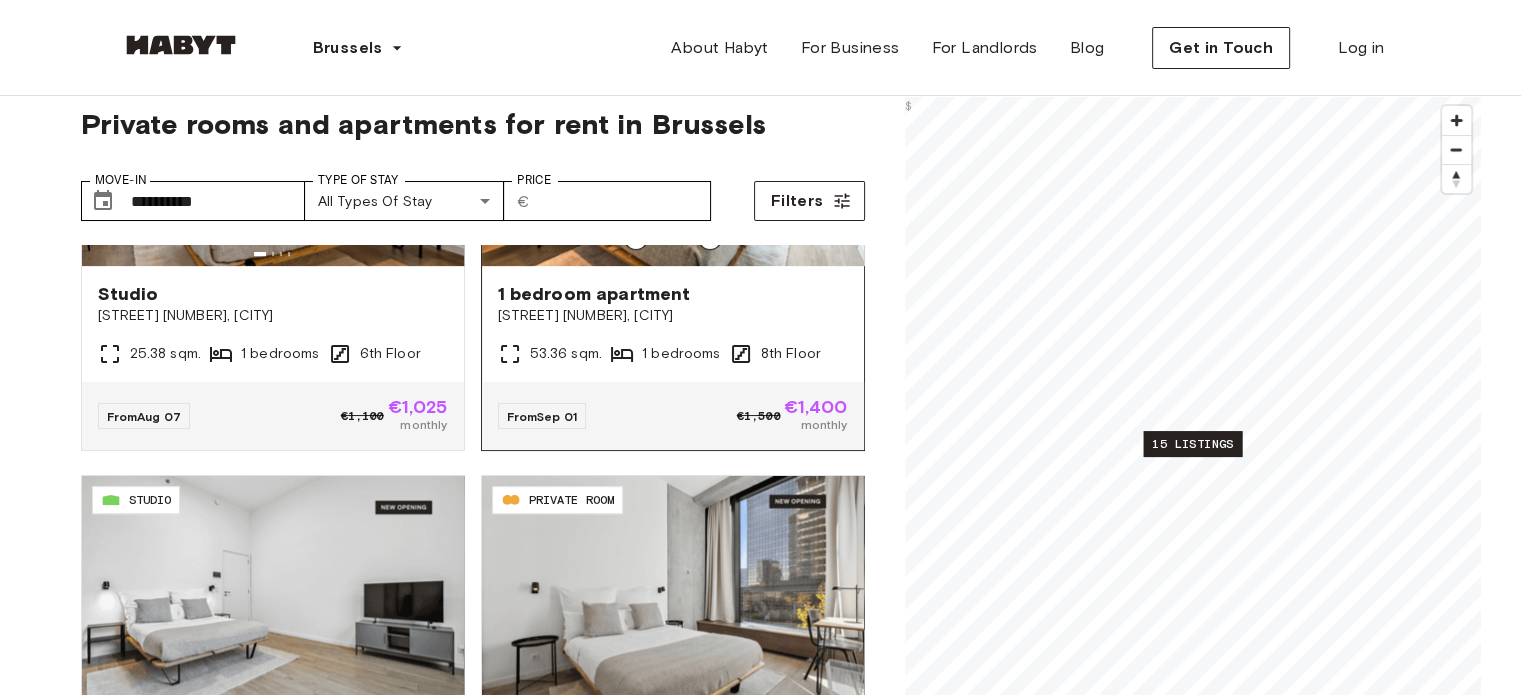 scroll, scrollTop: 1122, scrollLeft: 0, axis: vertical 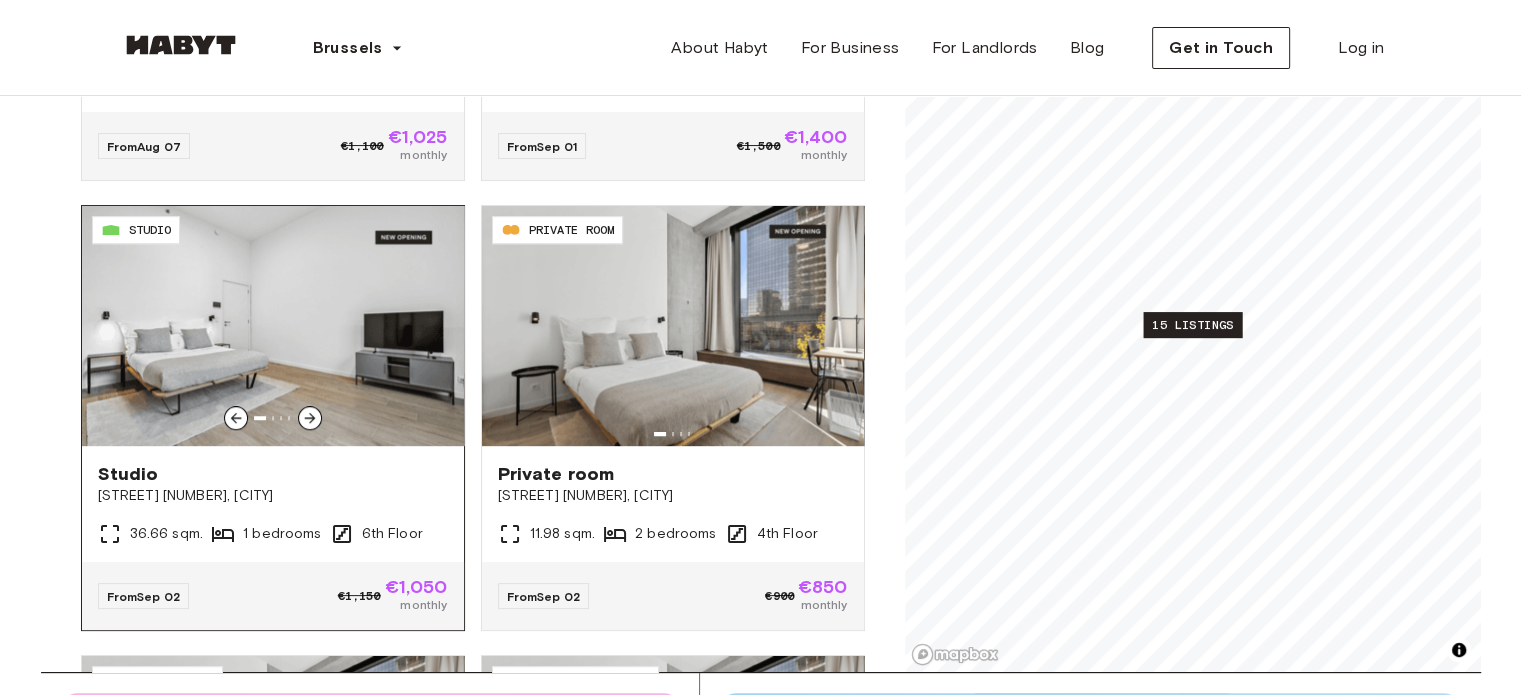 click 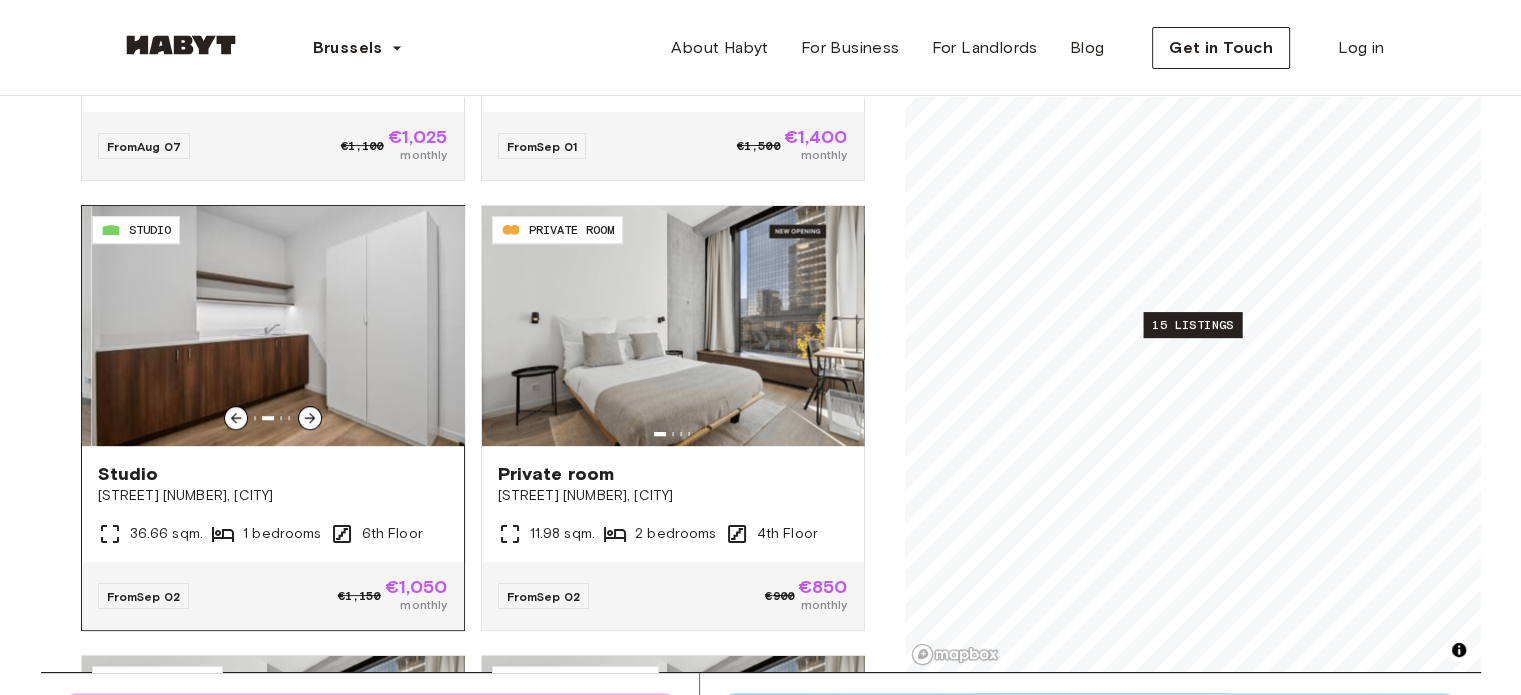 click 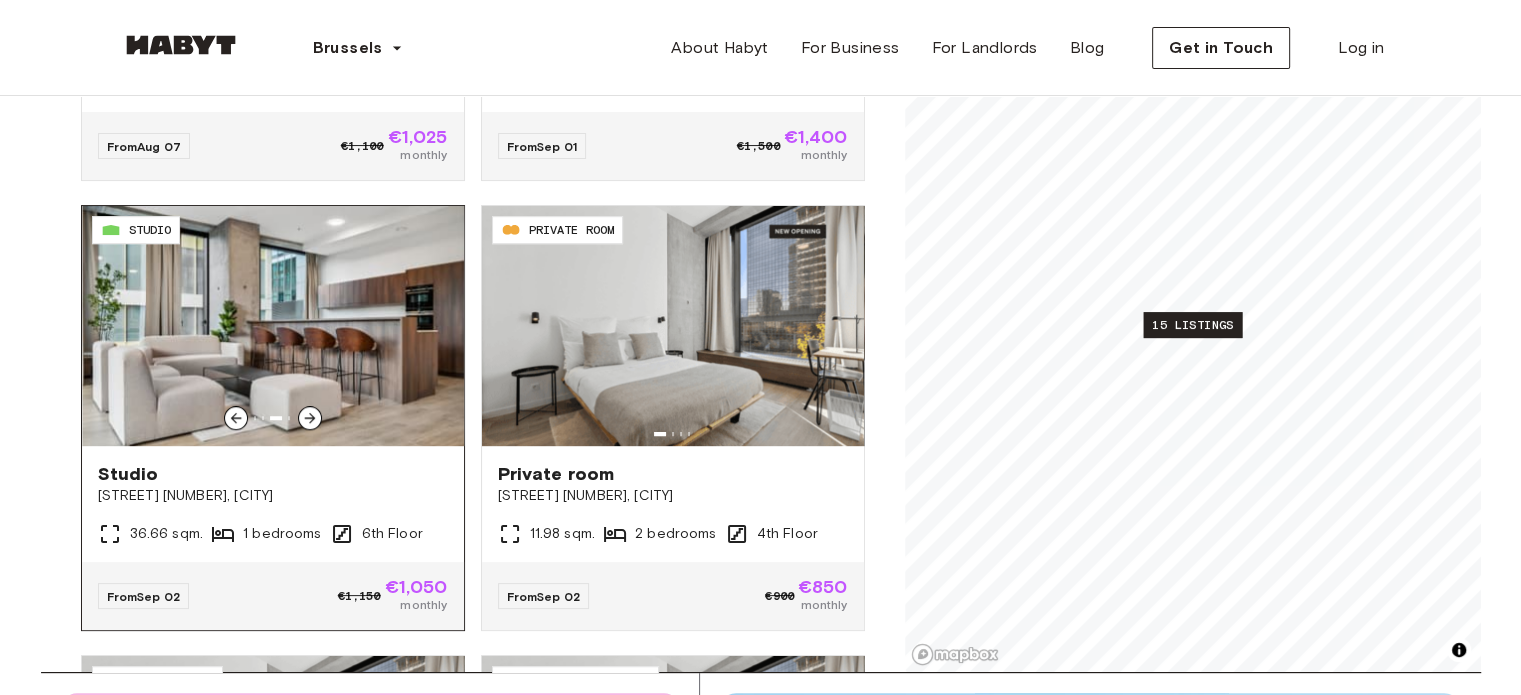 click at bounding box center [236, 418] 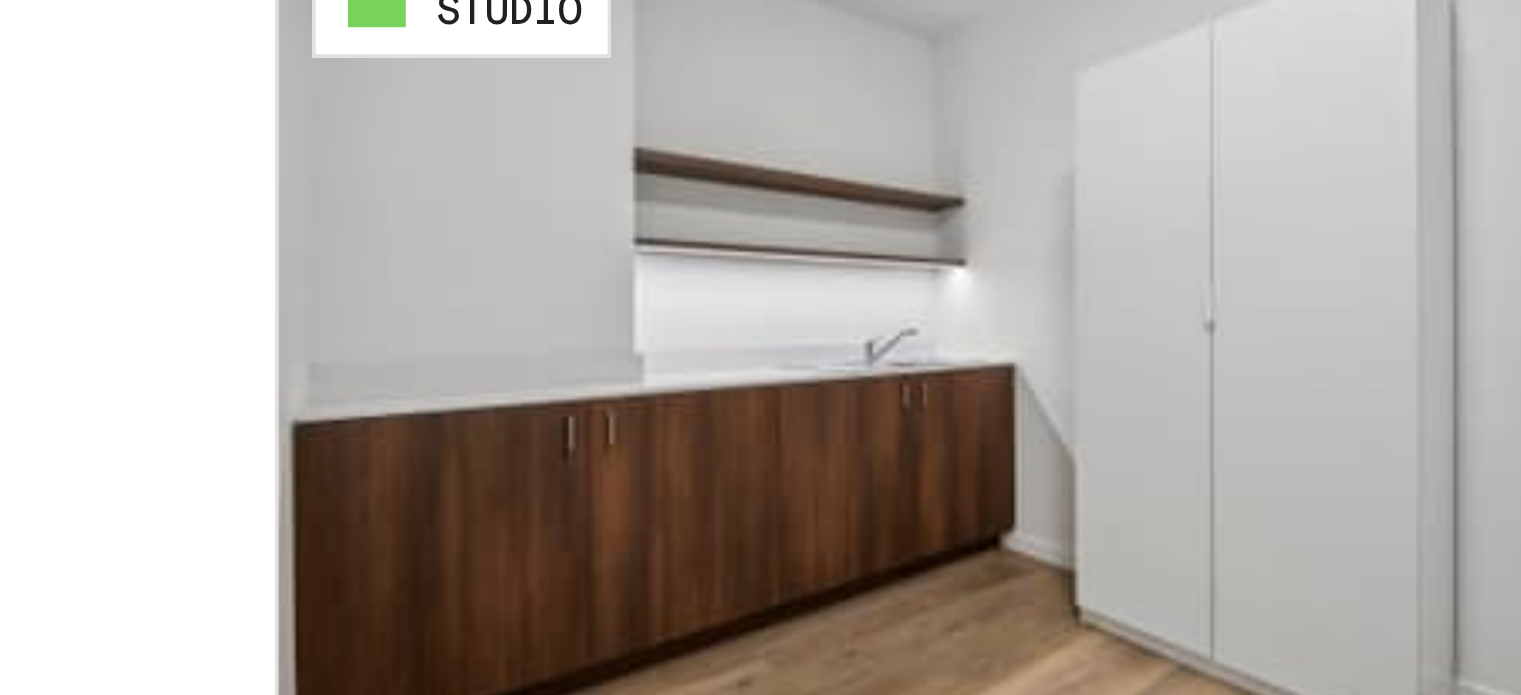 scroll, scrollTop: 298, scrollLeft: 0, axis: vertical 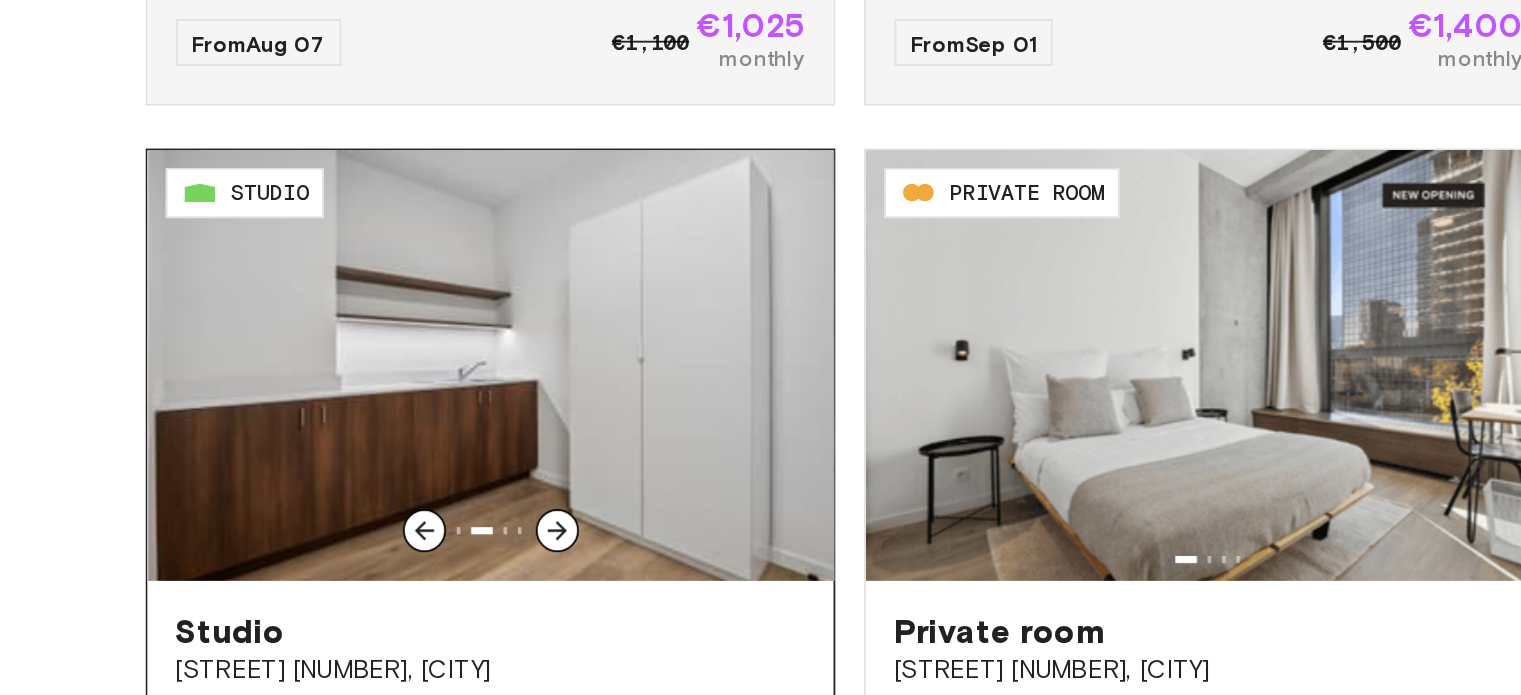 click 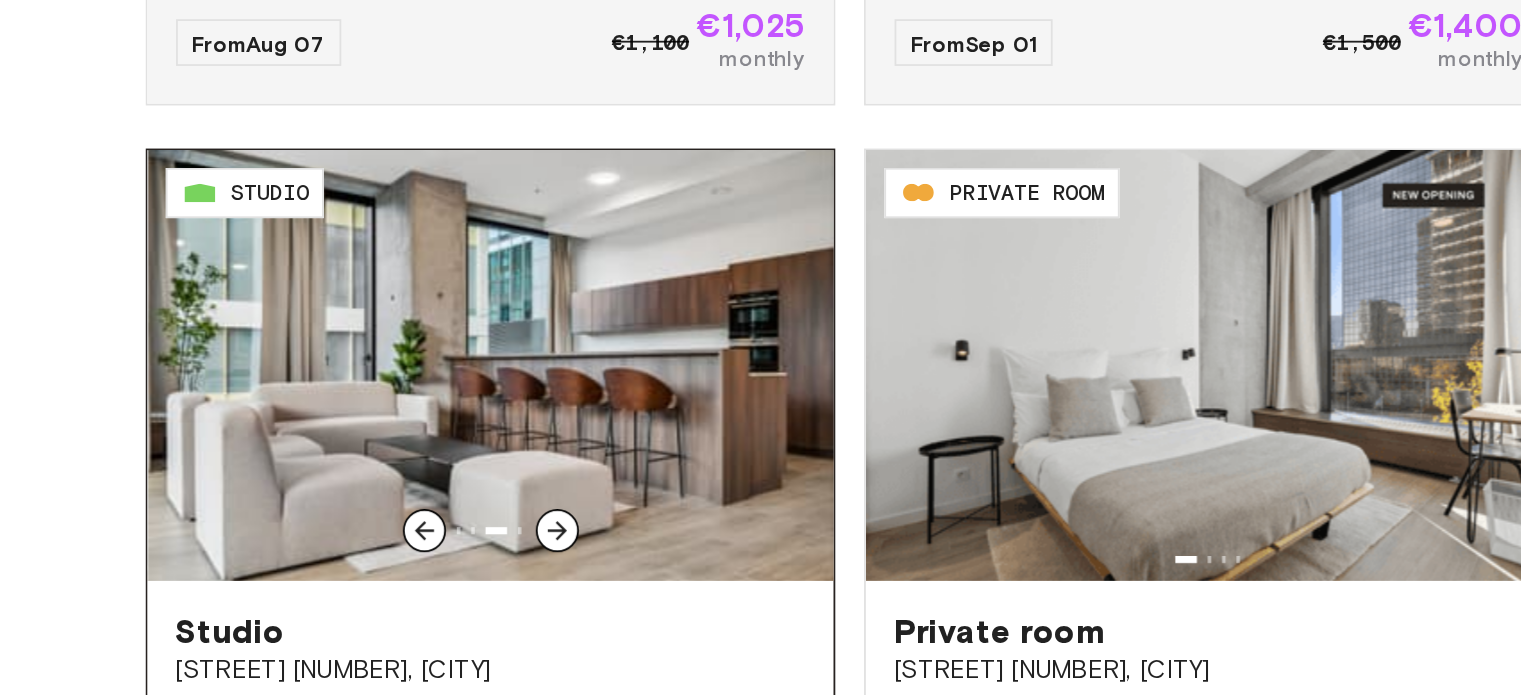 click 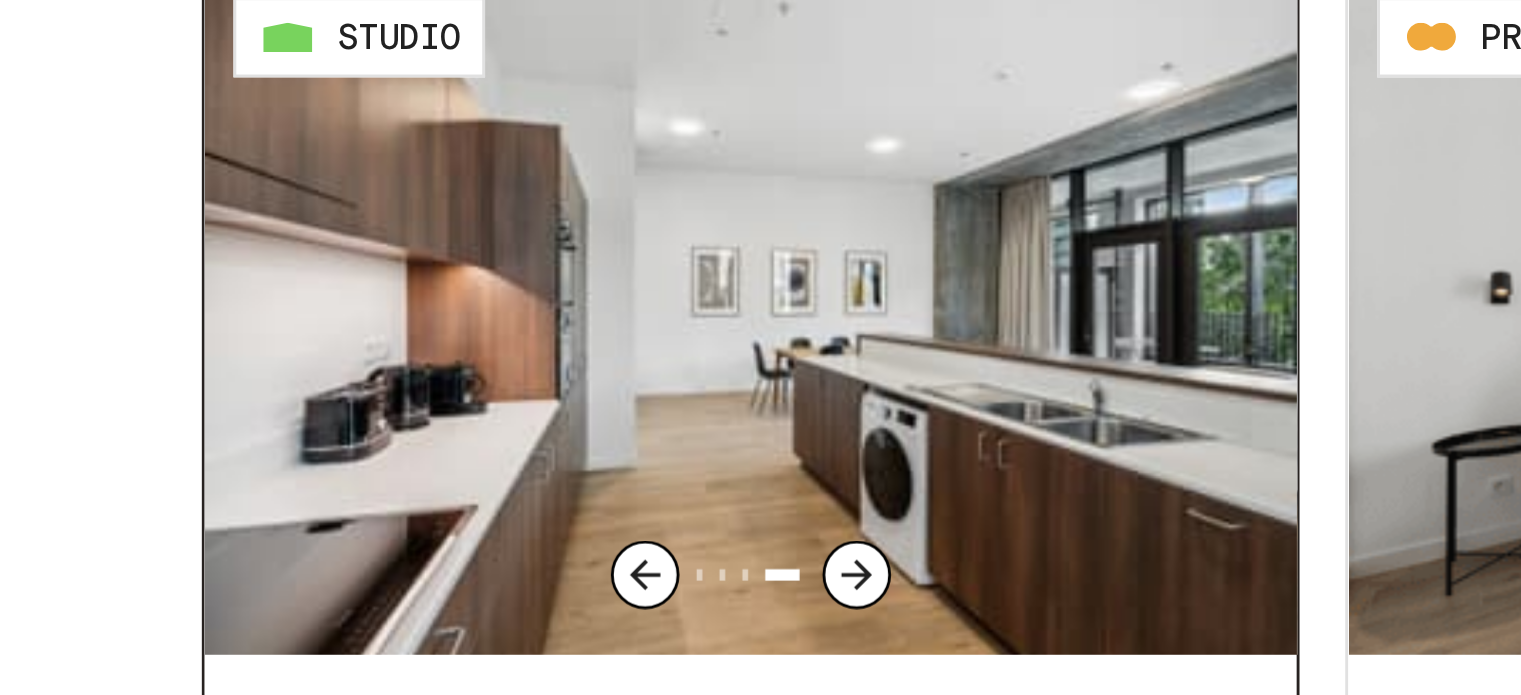 scroll, scrollTop: 298, scrollLeft: 0, axis: vertical 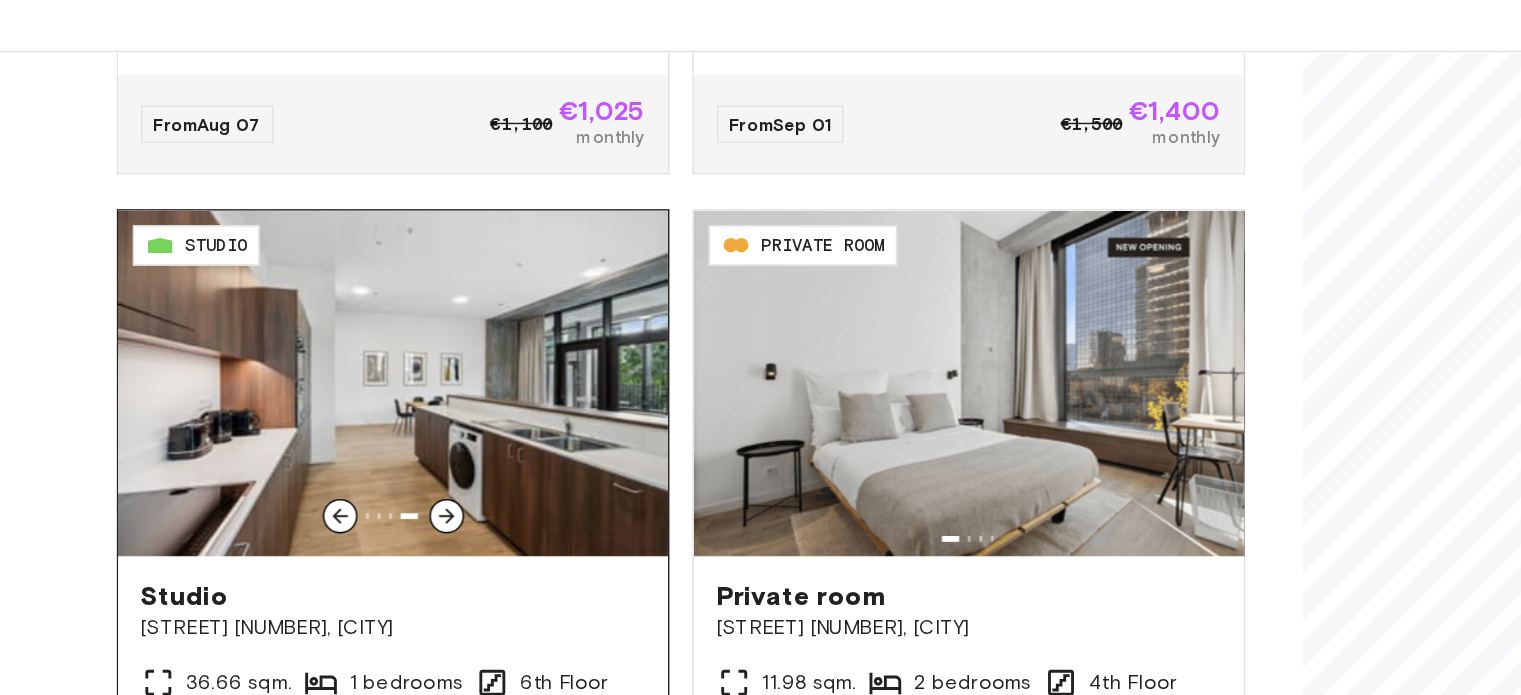 click 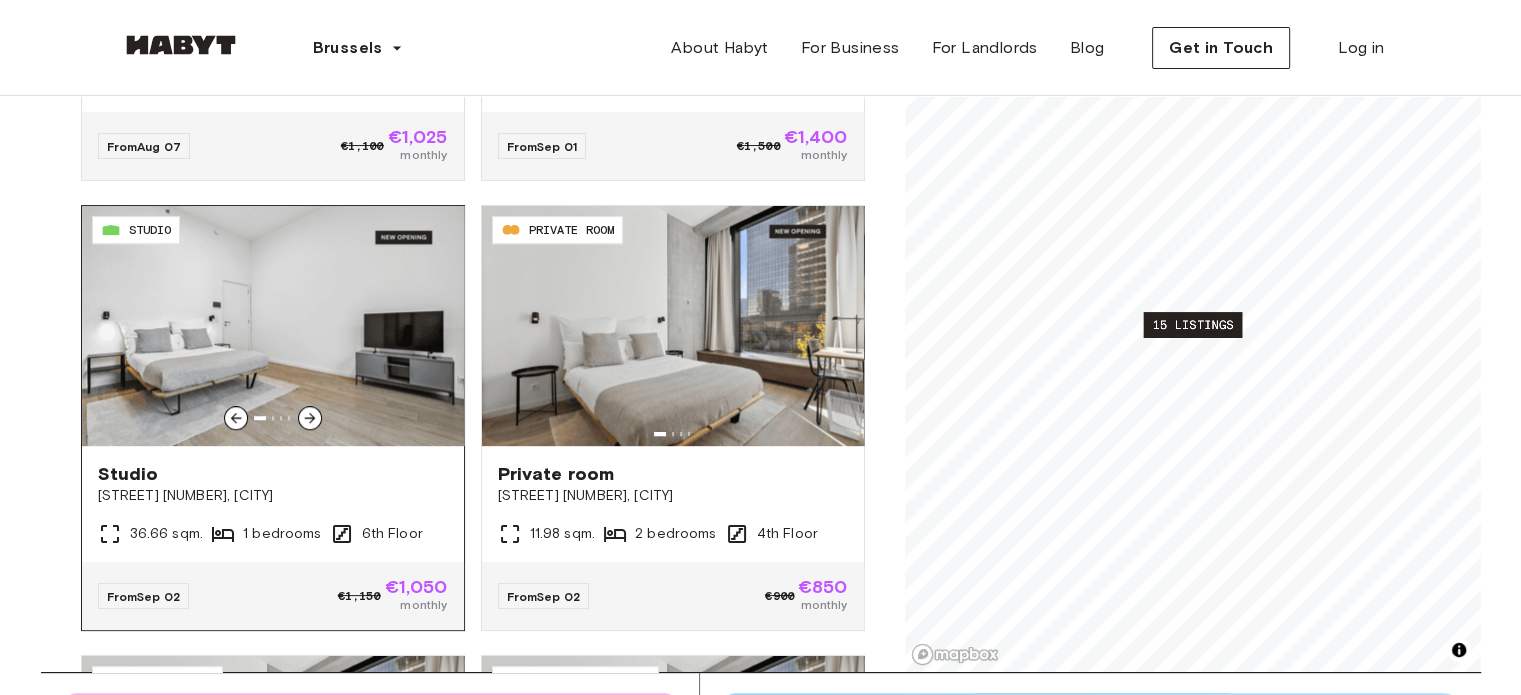 click on "Studio Antwerpse Steenweg 57, Brussels 36.66 sqm. 1 bedrooms 6th Floor" at bounding box center (273, 504) 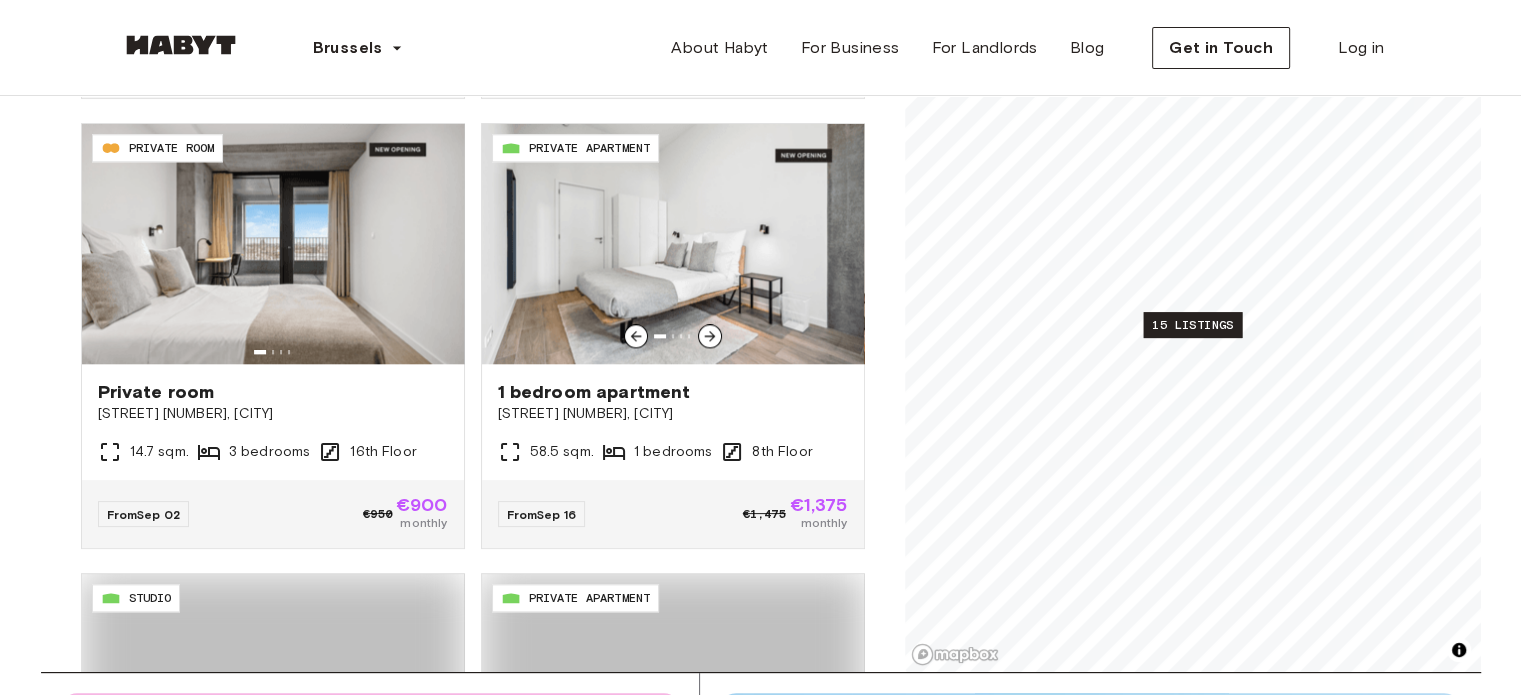 scroll, scrollTop: 2106, scrollLeft: 0, axis: vertical 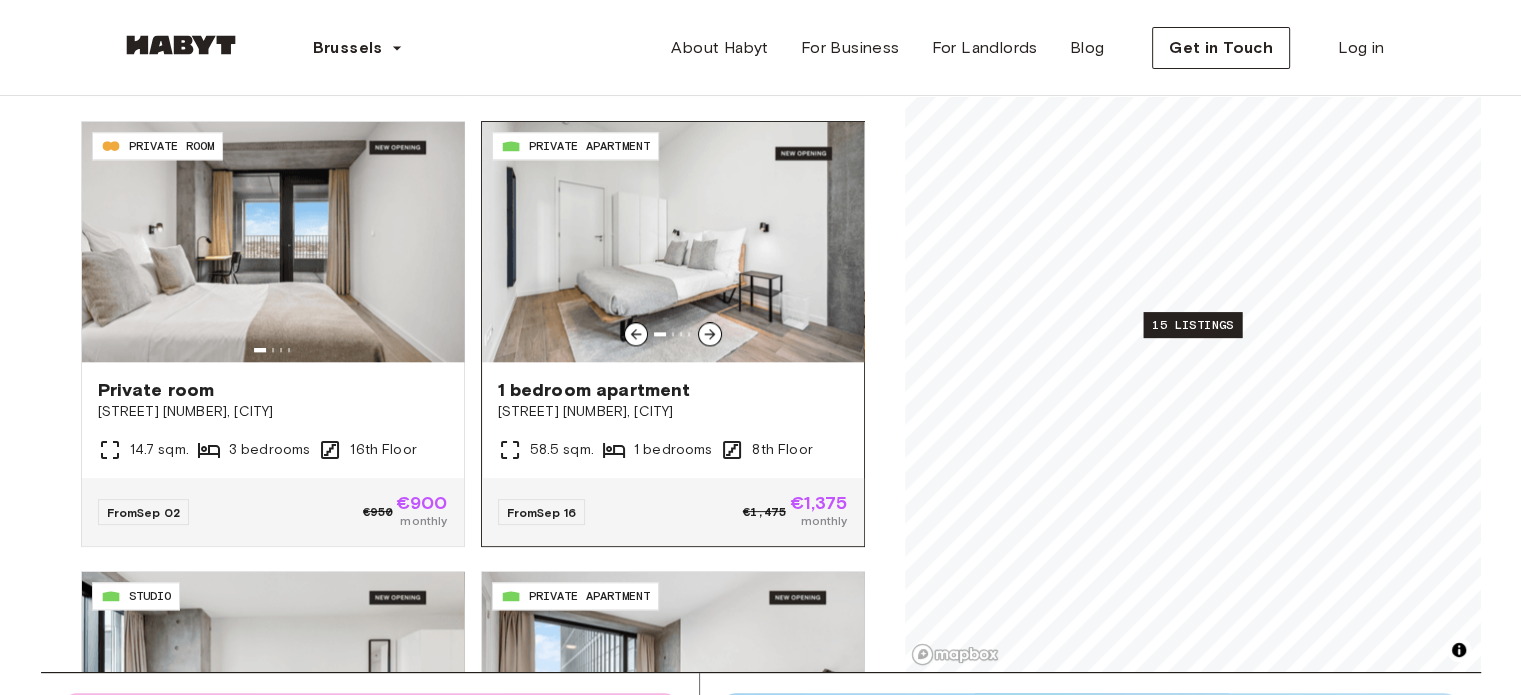 click 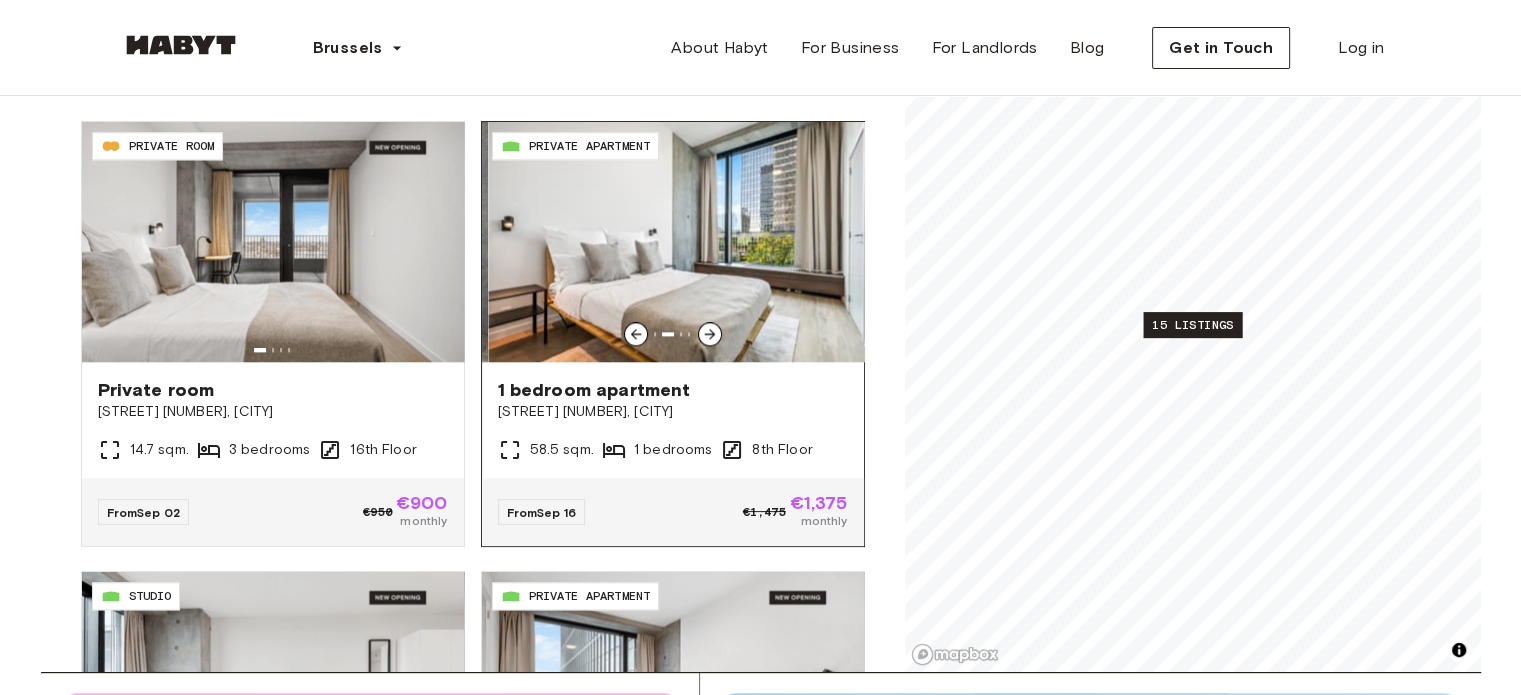 click 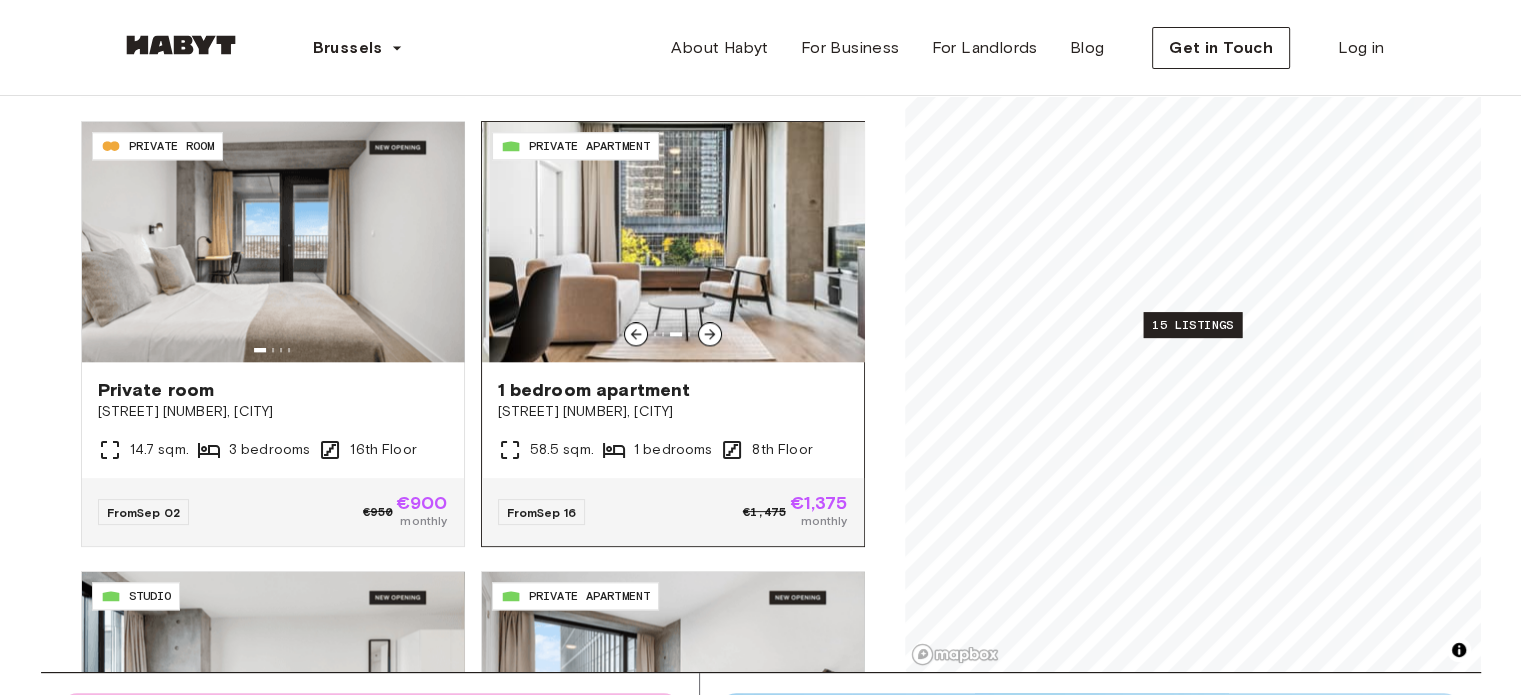 click 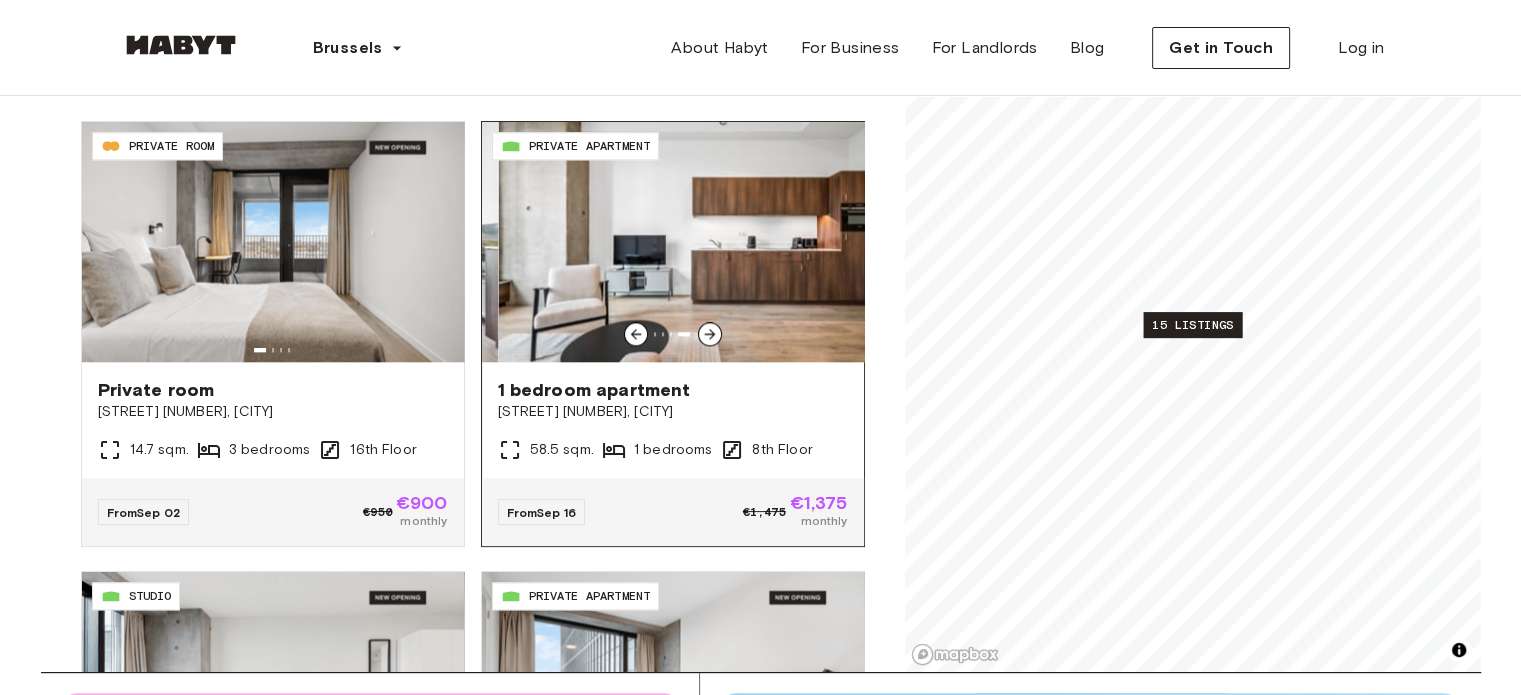 click 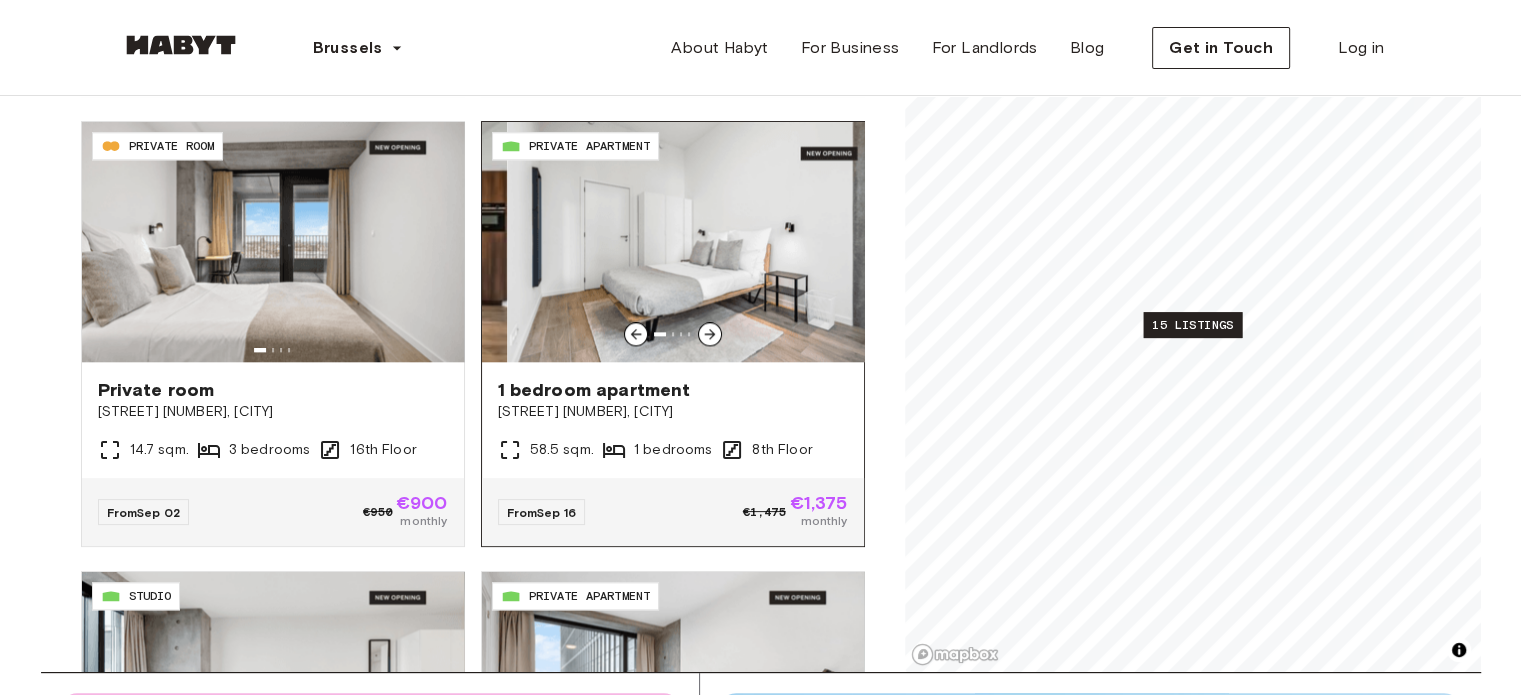 click 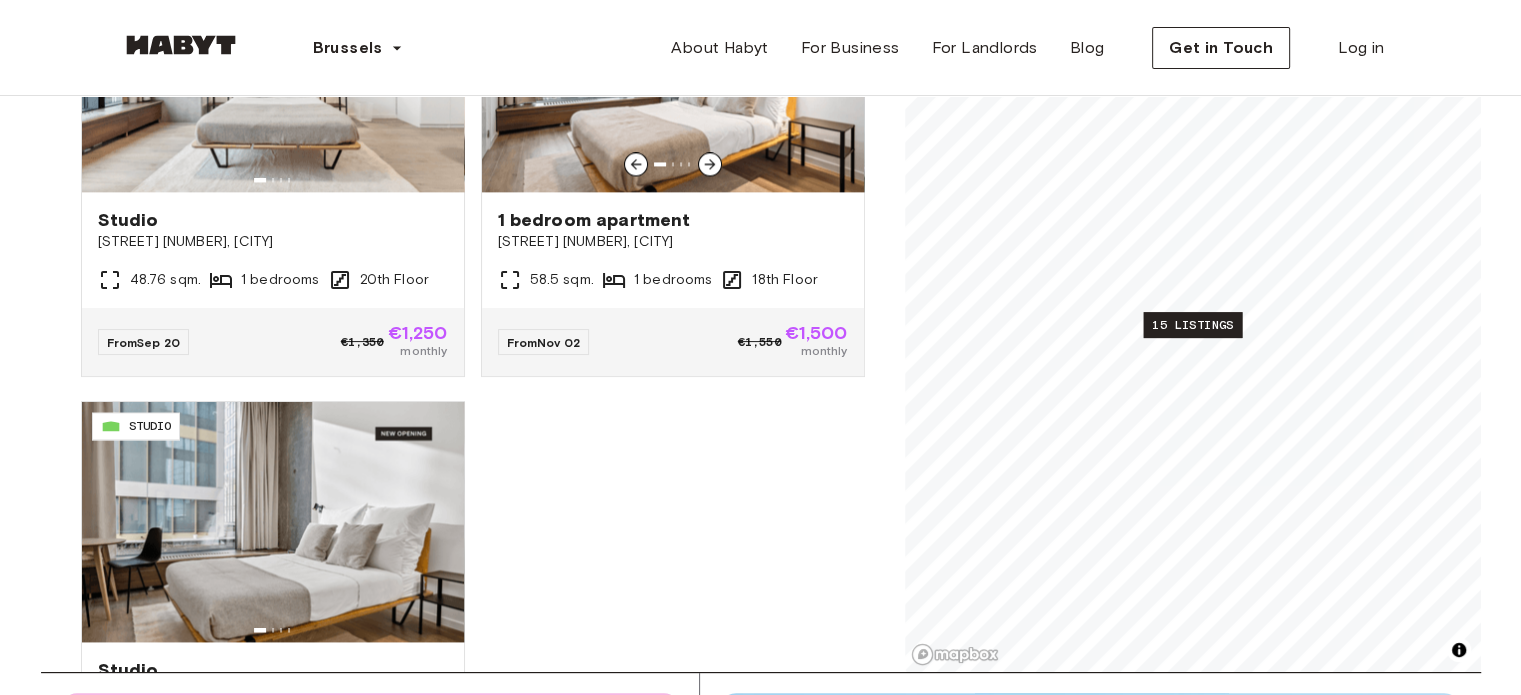 scroll, scrollTop: 2506, scrollLeft: 0, axis: vertical 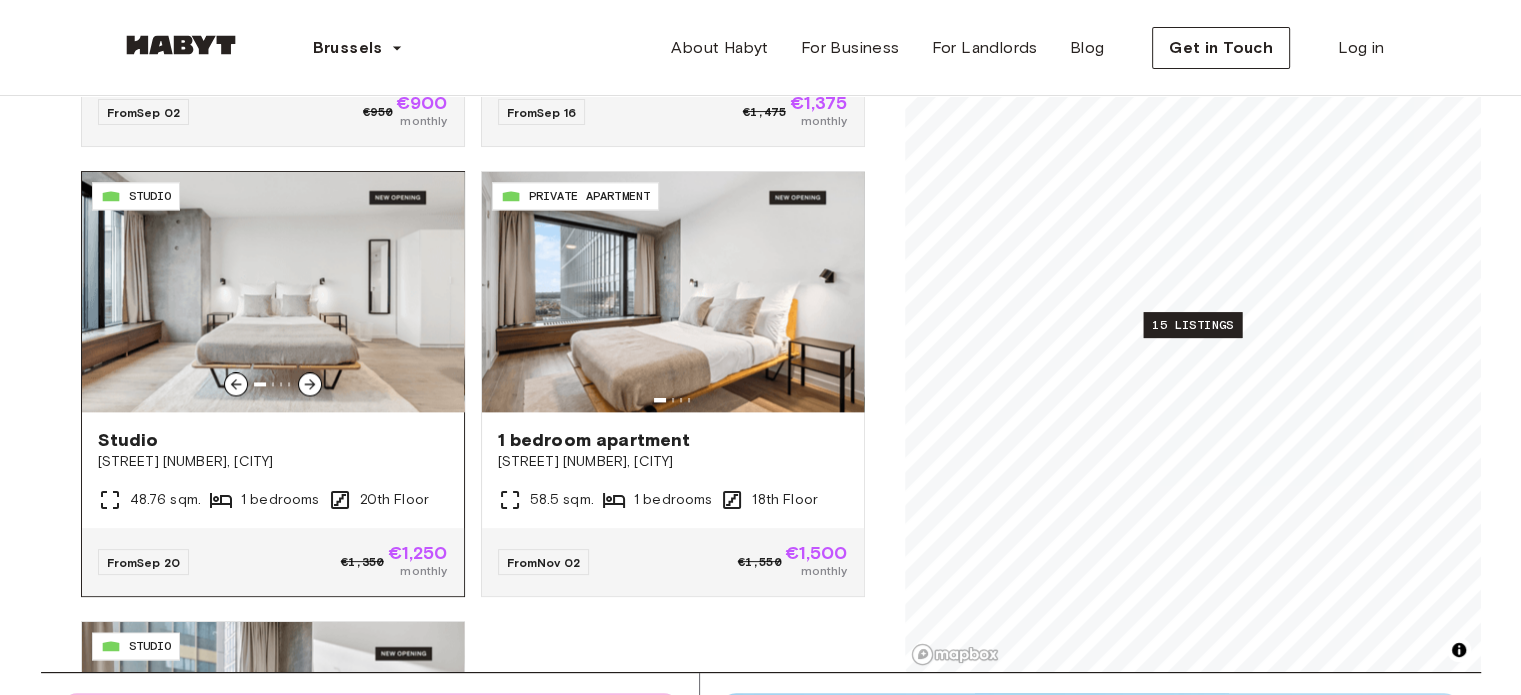 click 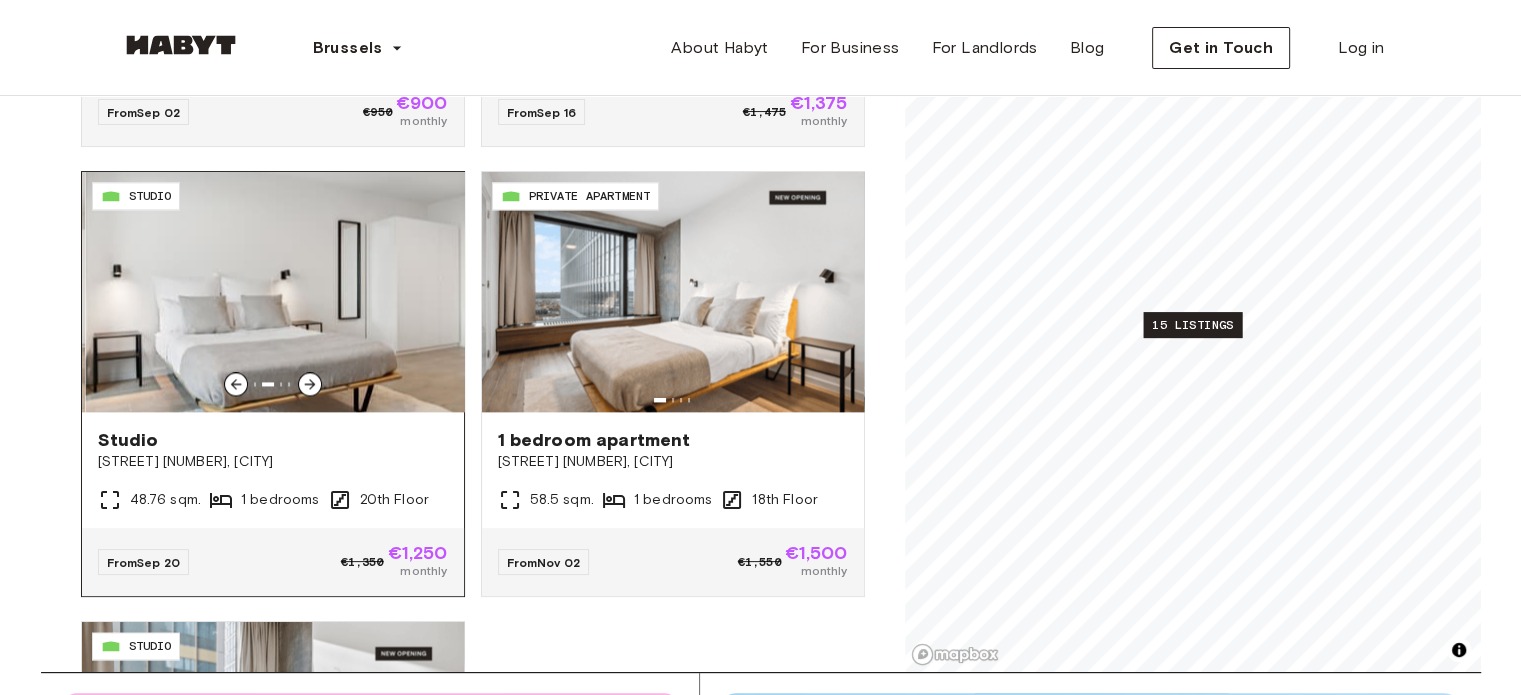 click 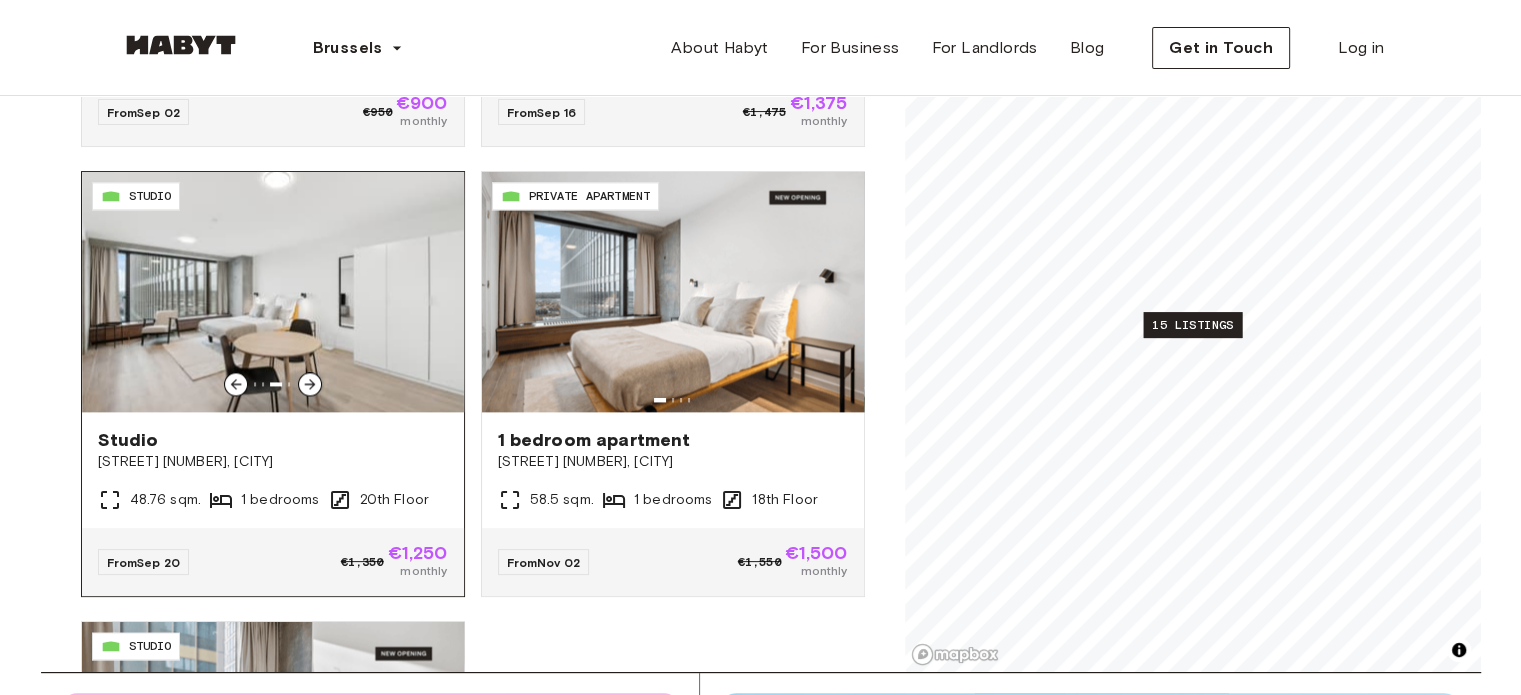 click 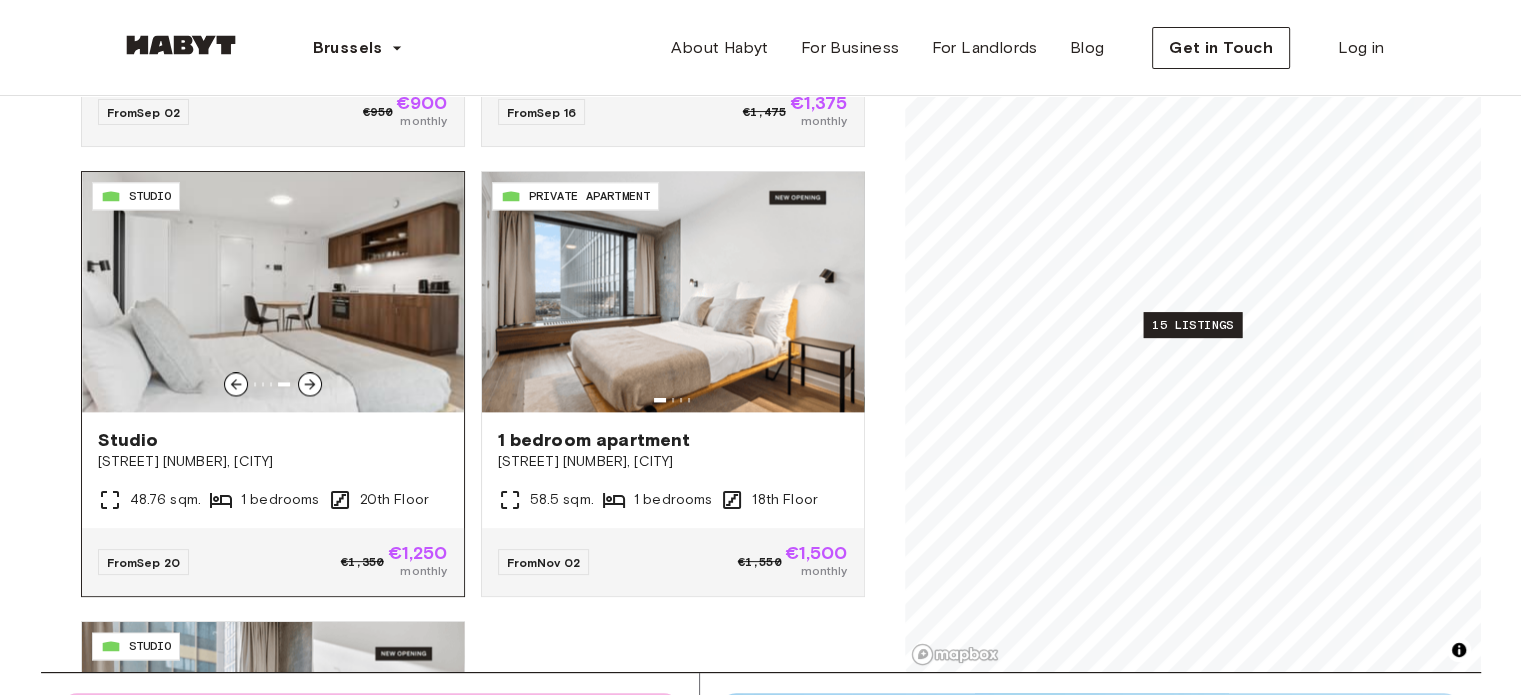 click 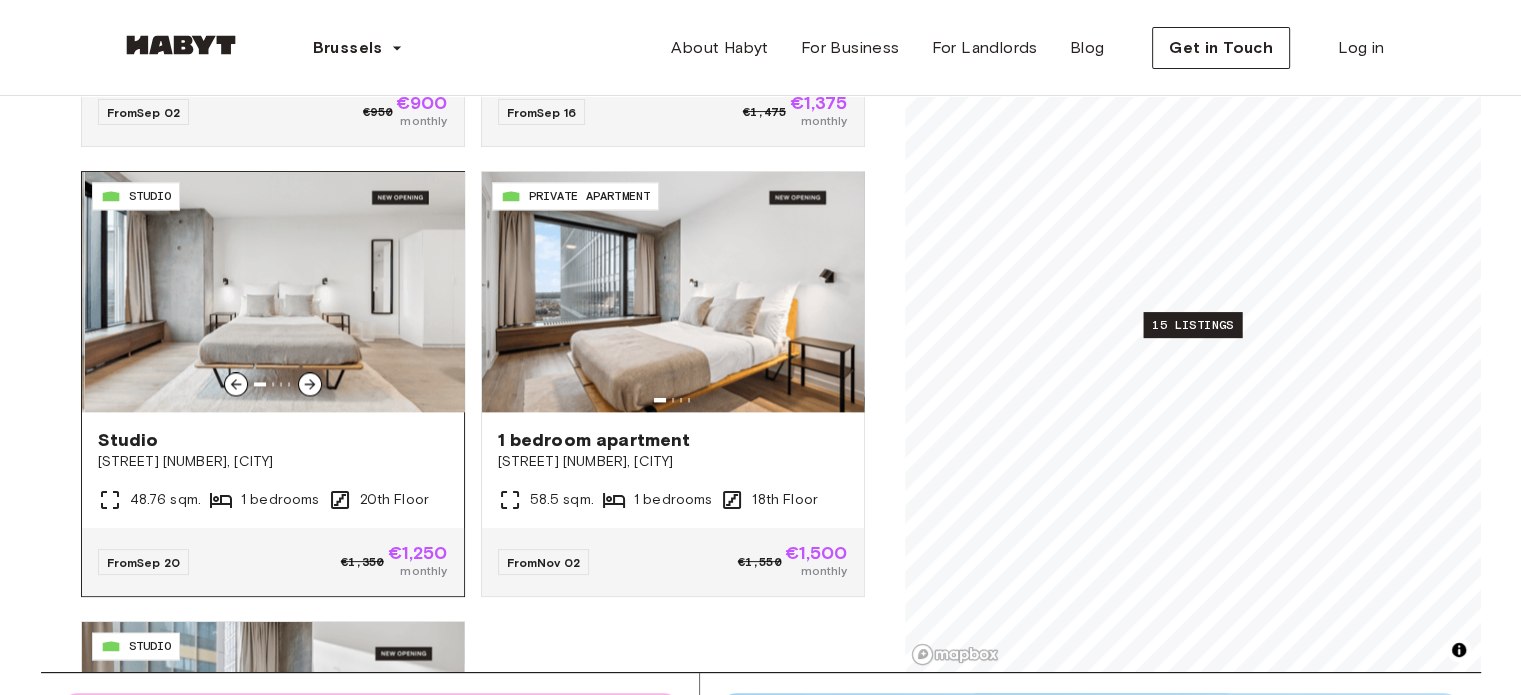 click 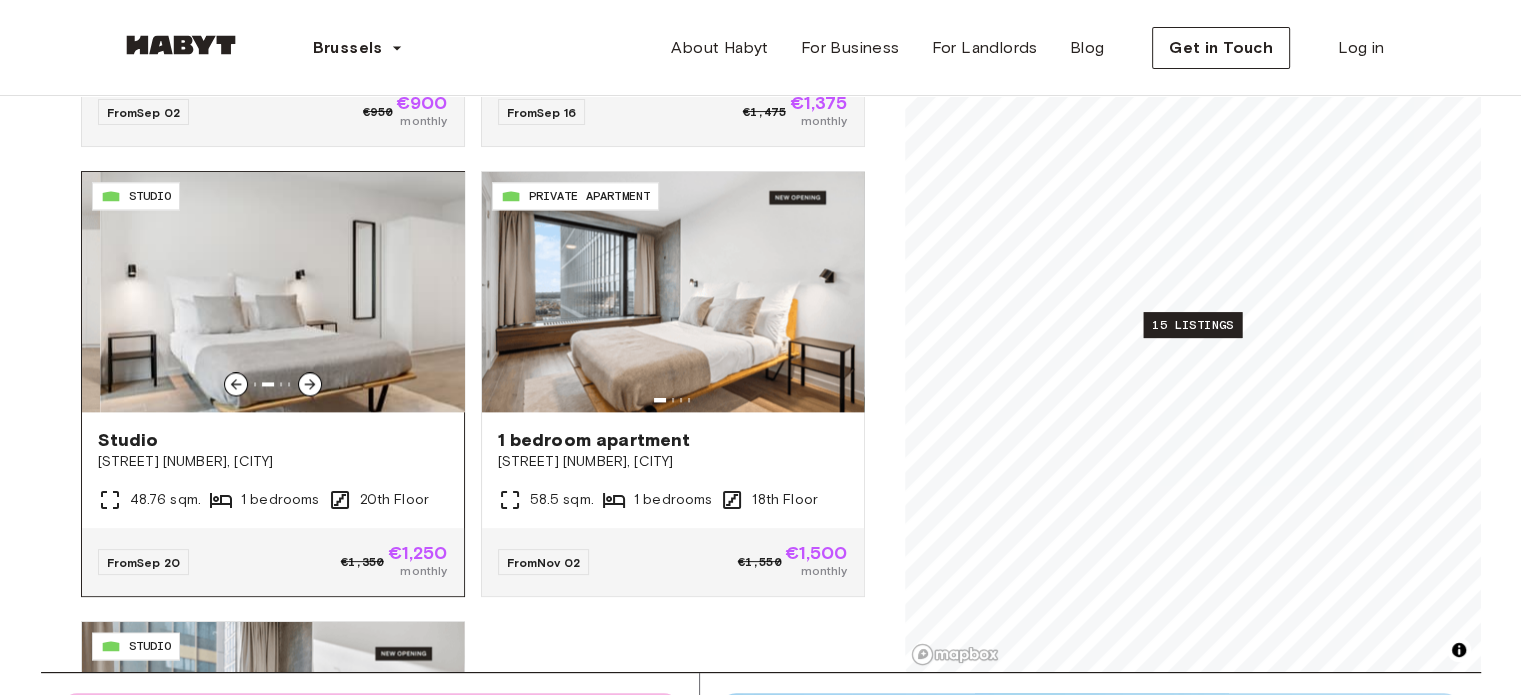 click 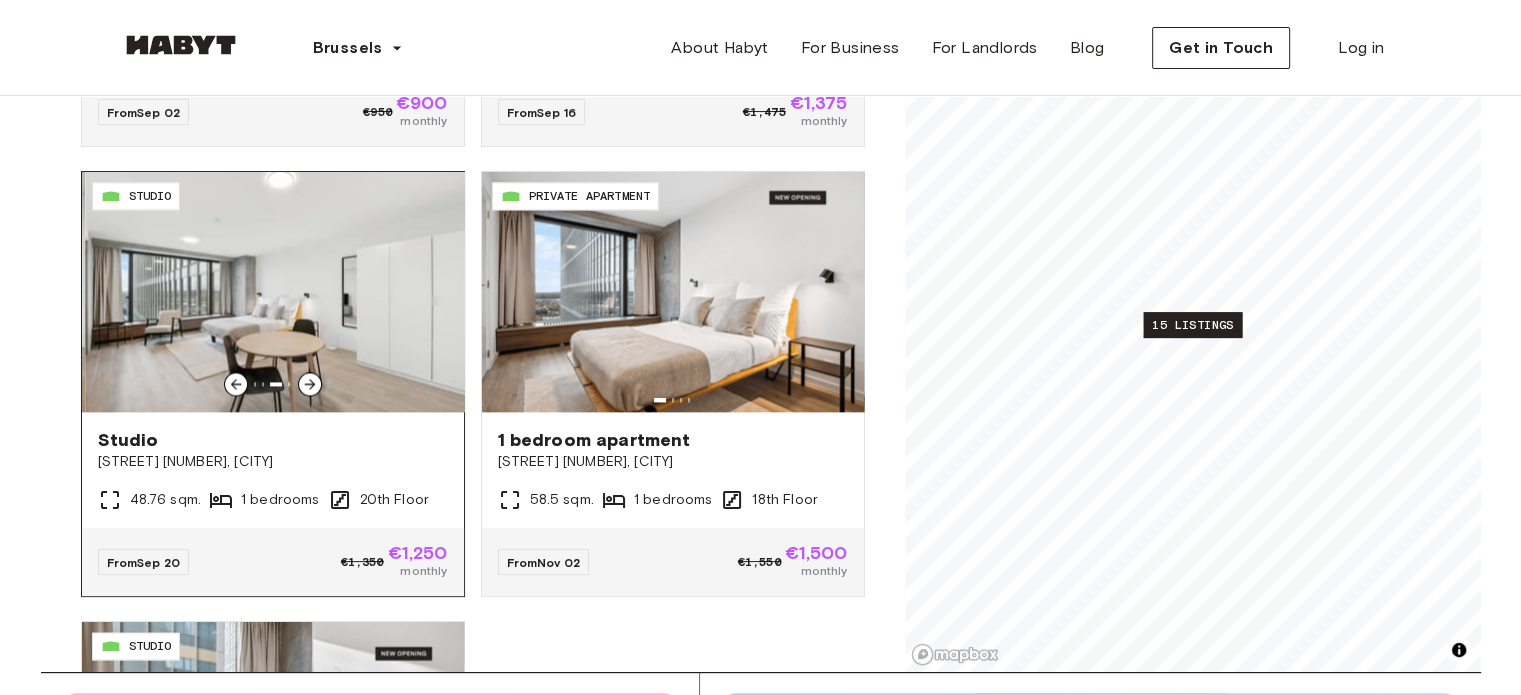 click 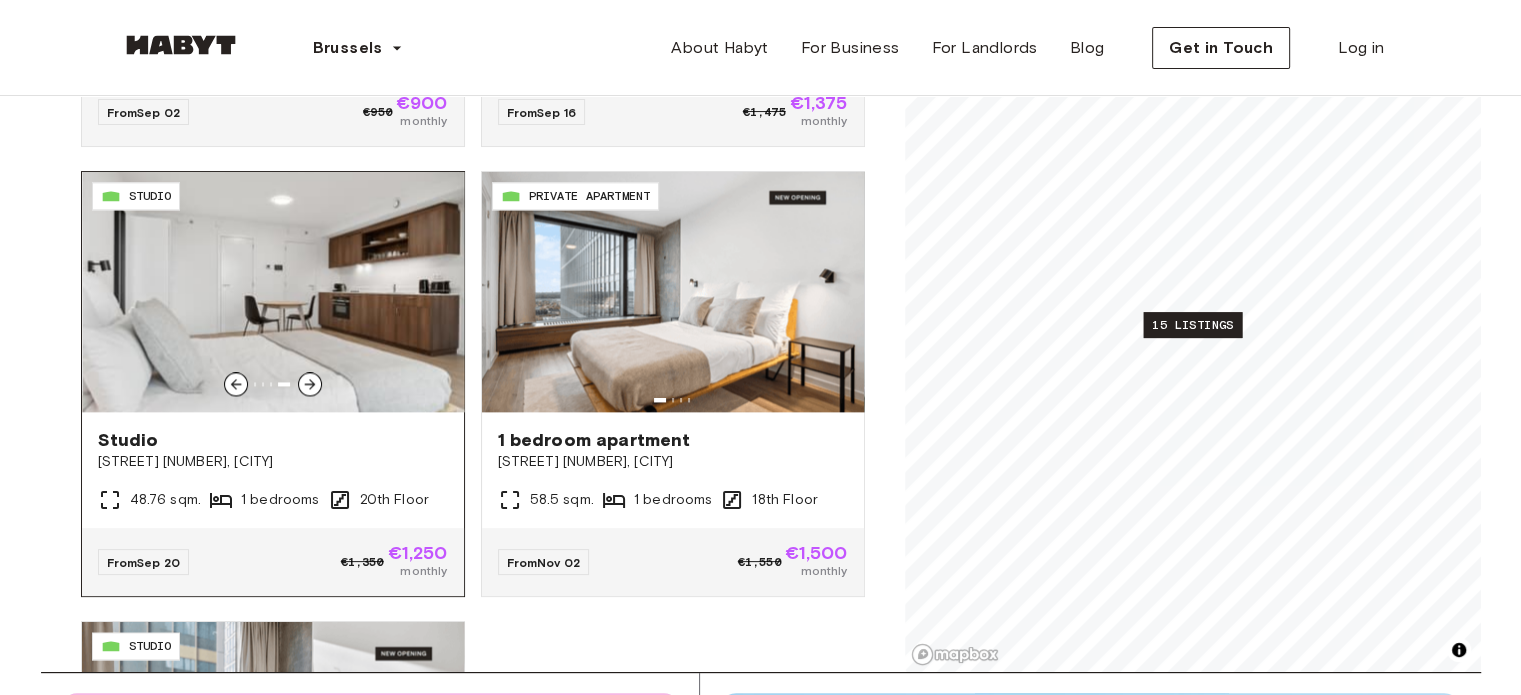 click 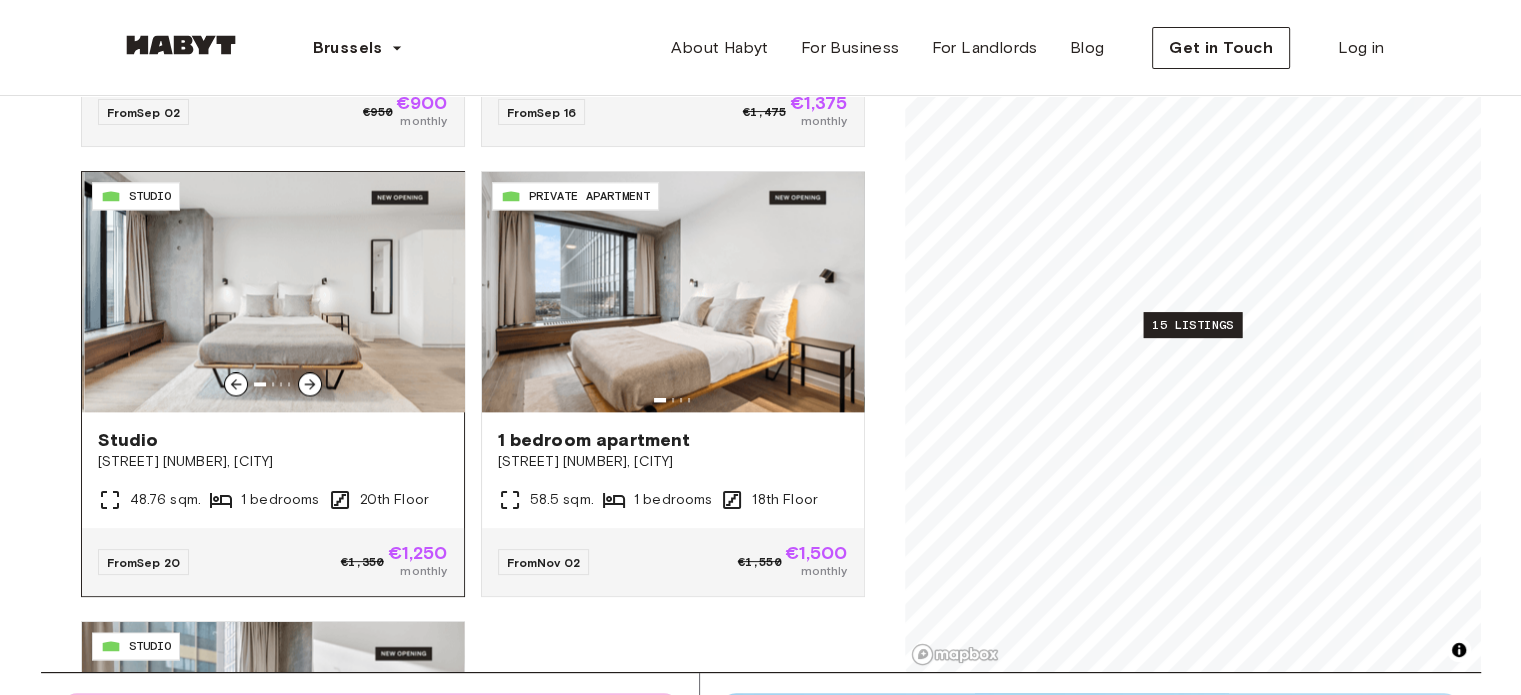 click 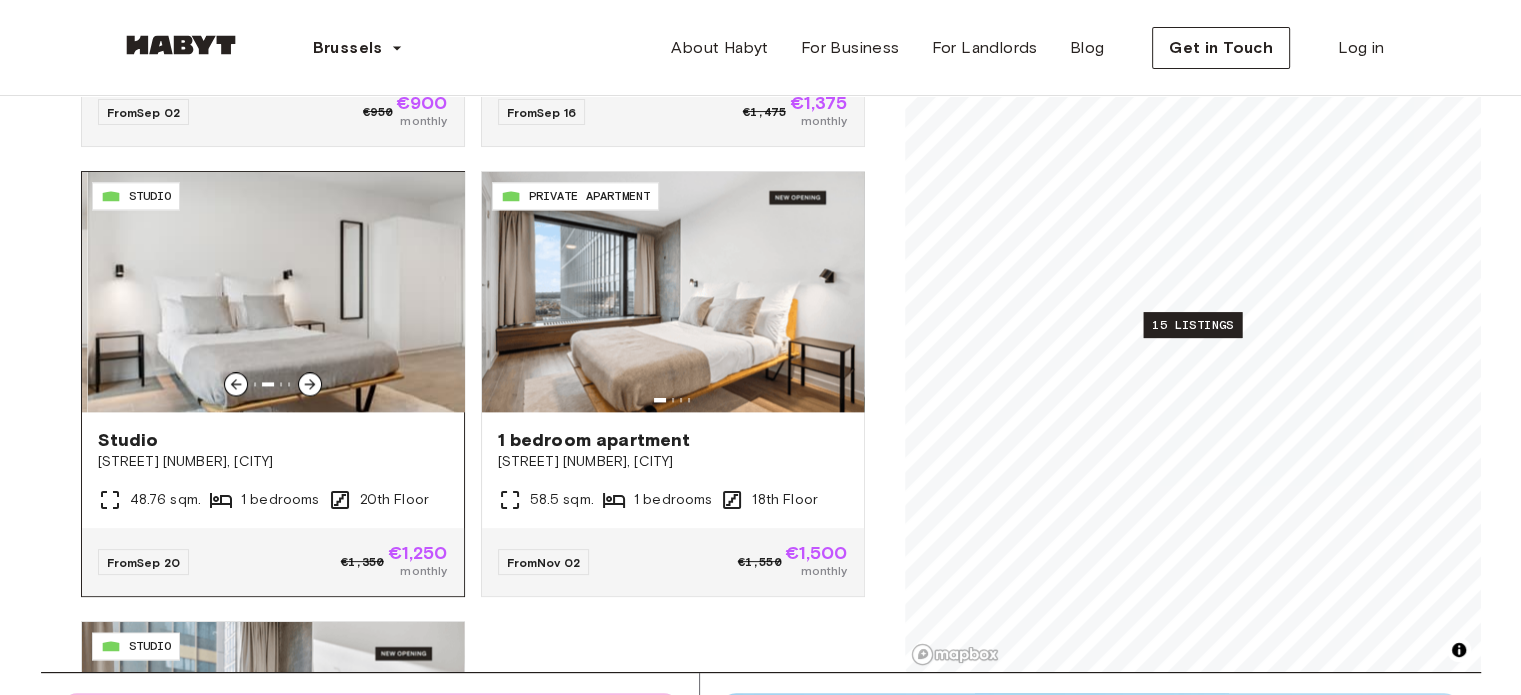 click 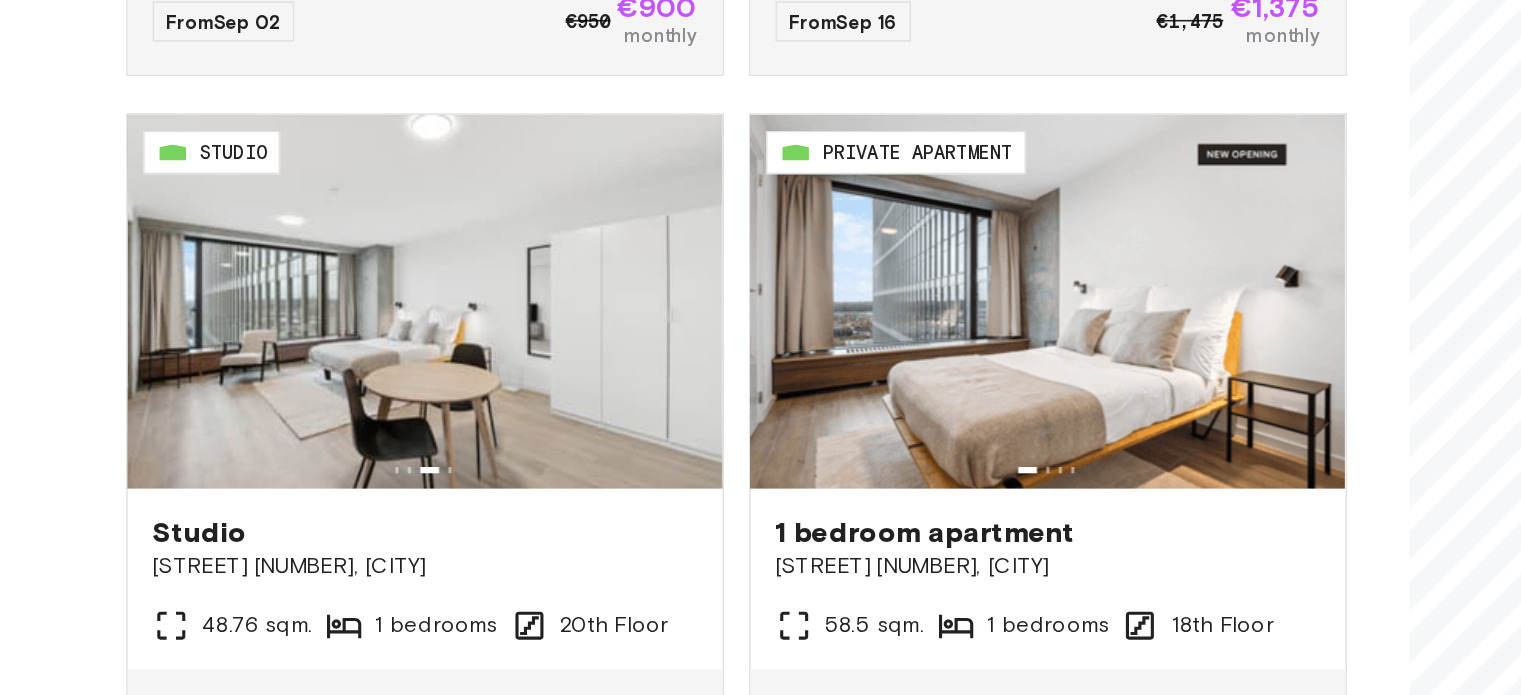 scroll, scrollTop: 298, scrollLeft: 0, axis: vertical 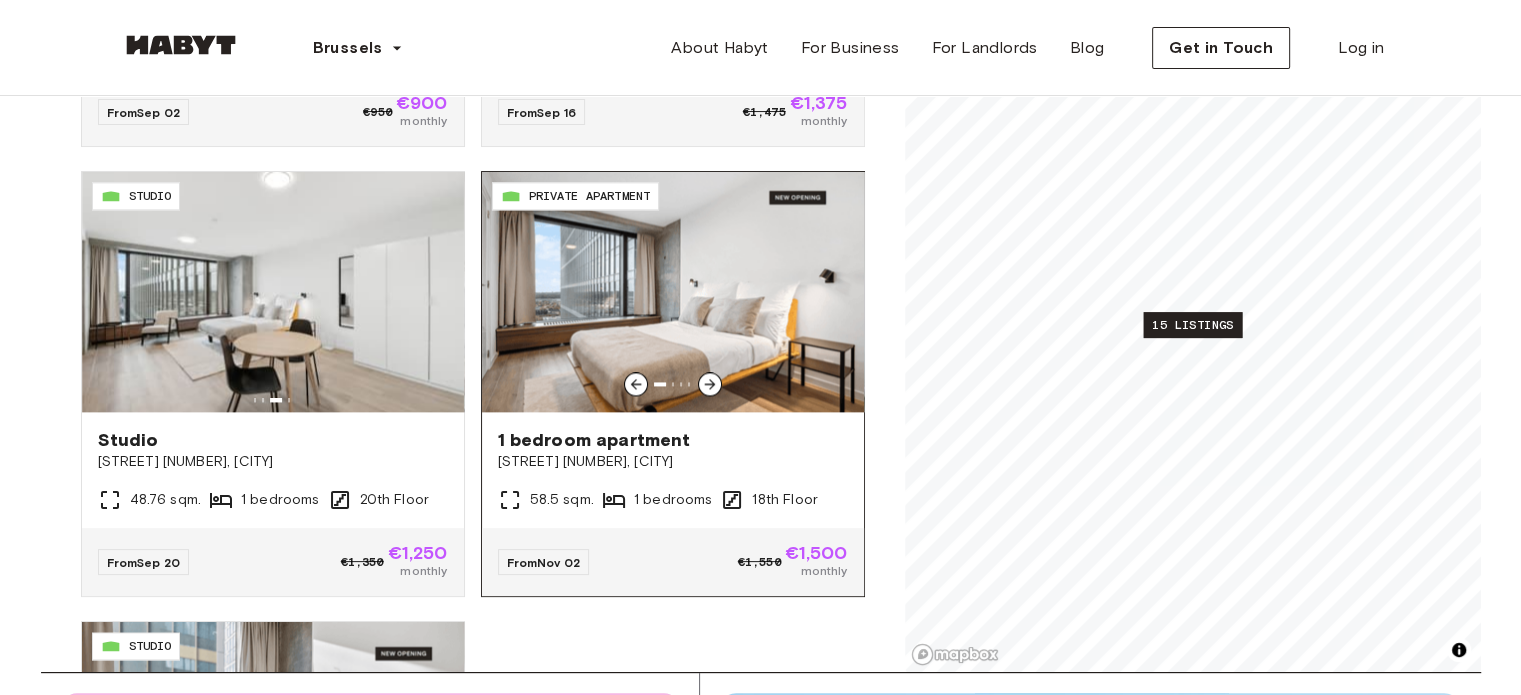 click at bounding box center (710, 384) 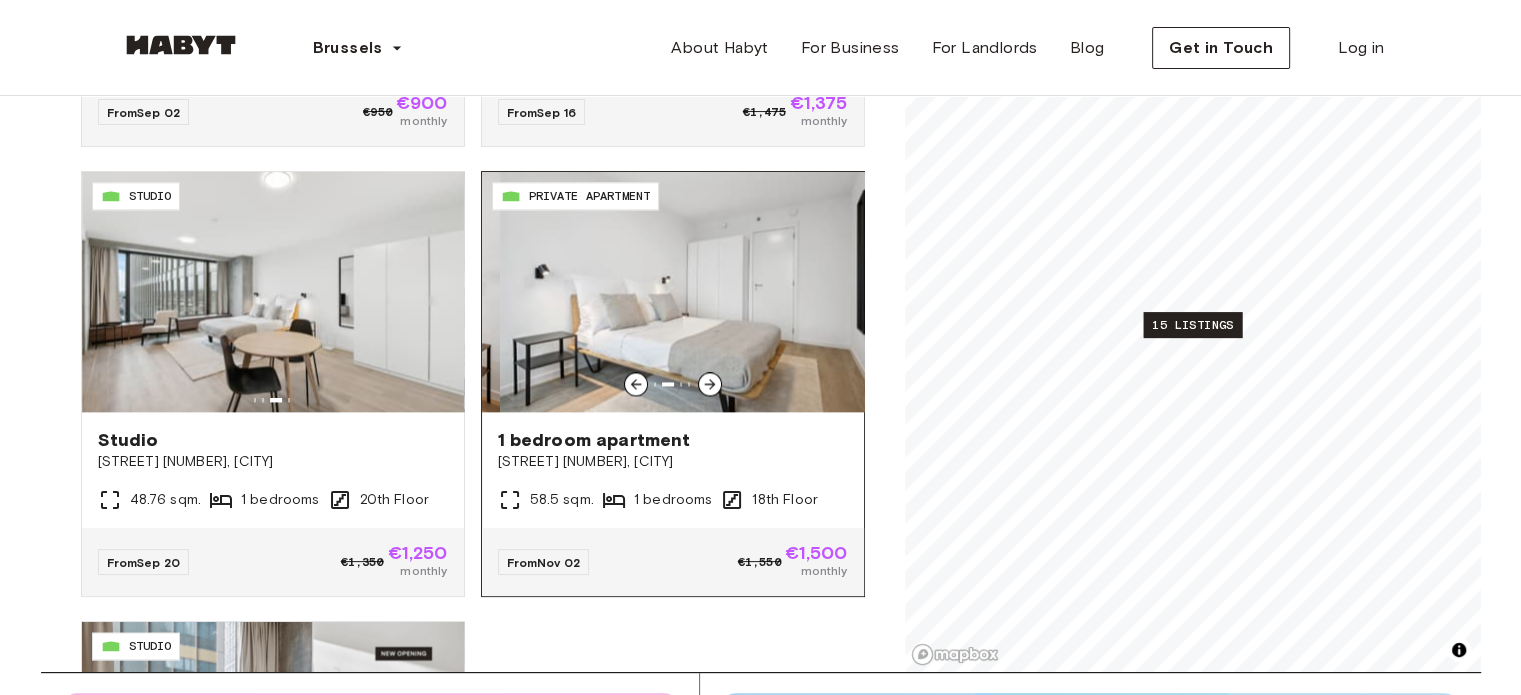 click at bounding box center (710, 384) 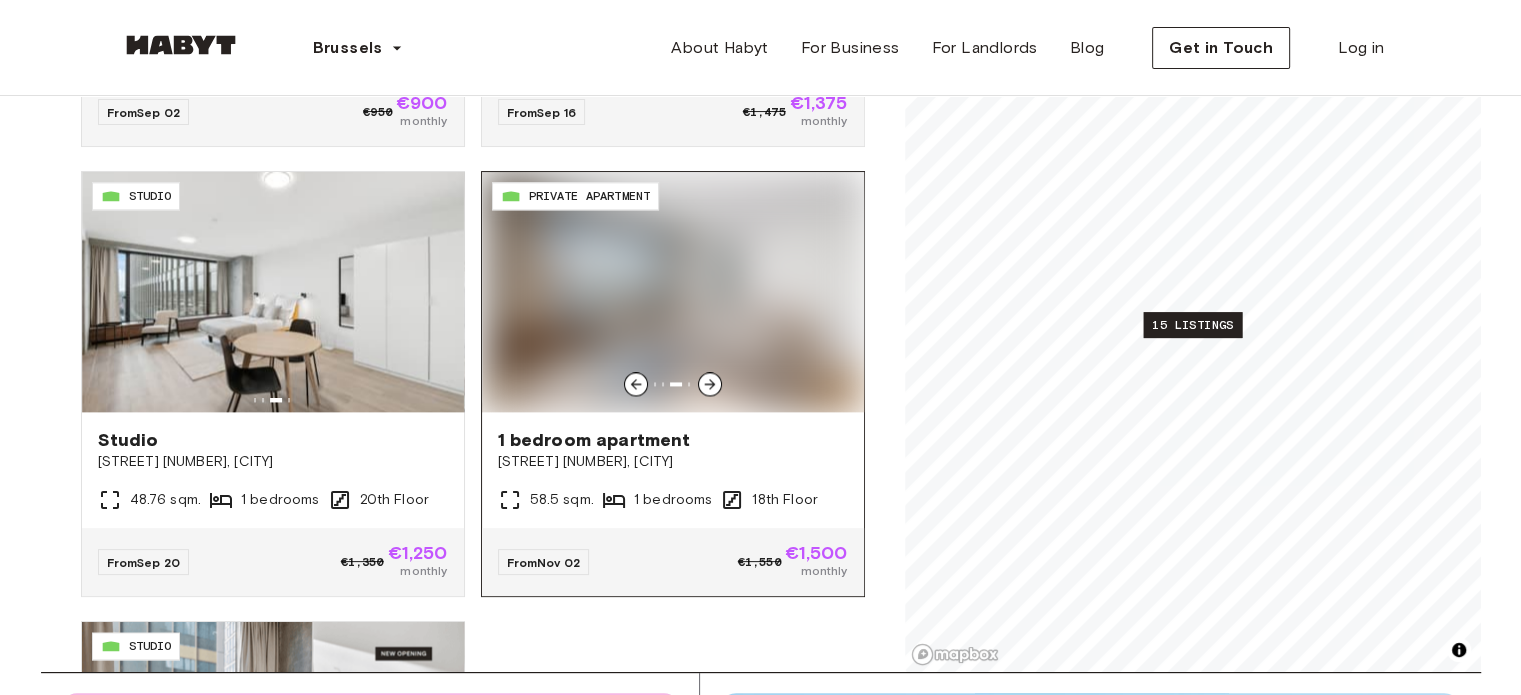 click at bounding box center (710, 384) 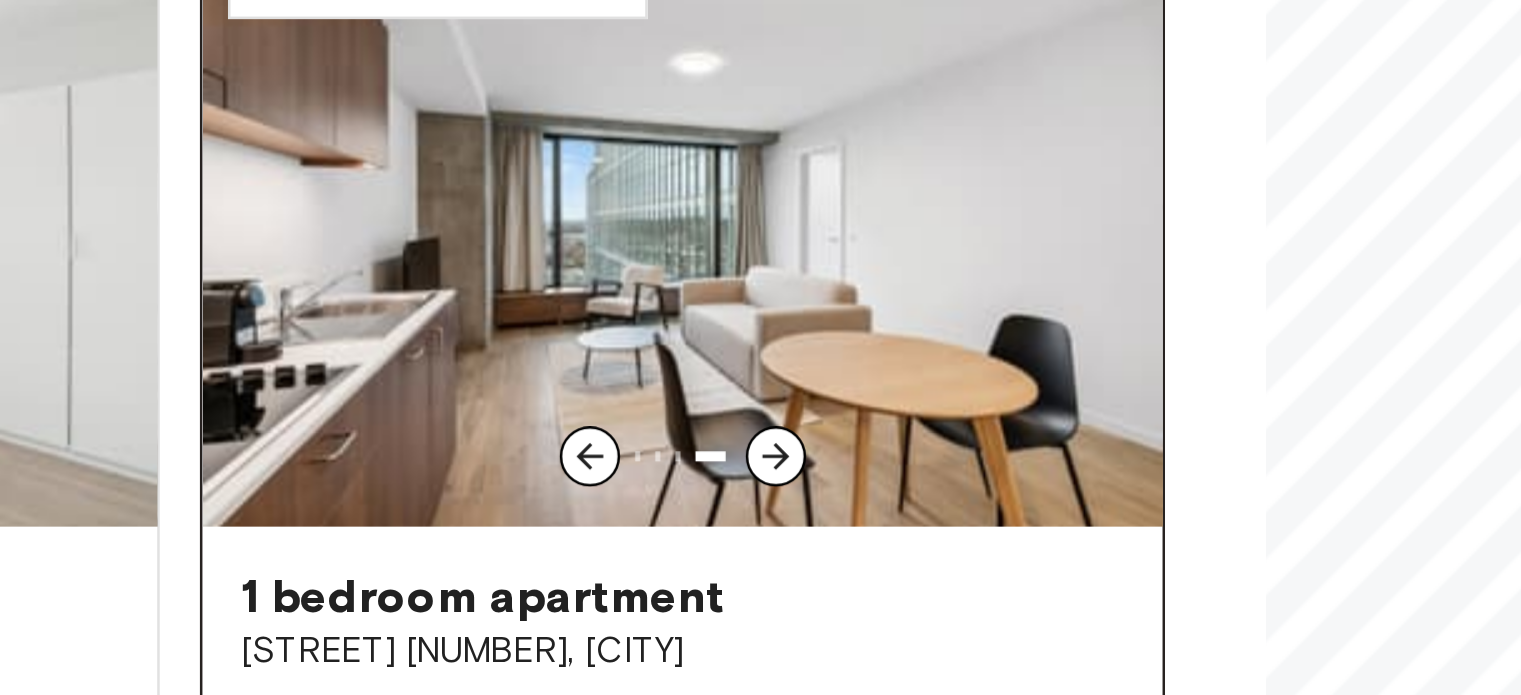 scroll, scrollTop: 298, scrollLeft: 0, axis: vertical 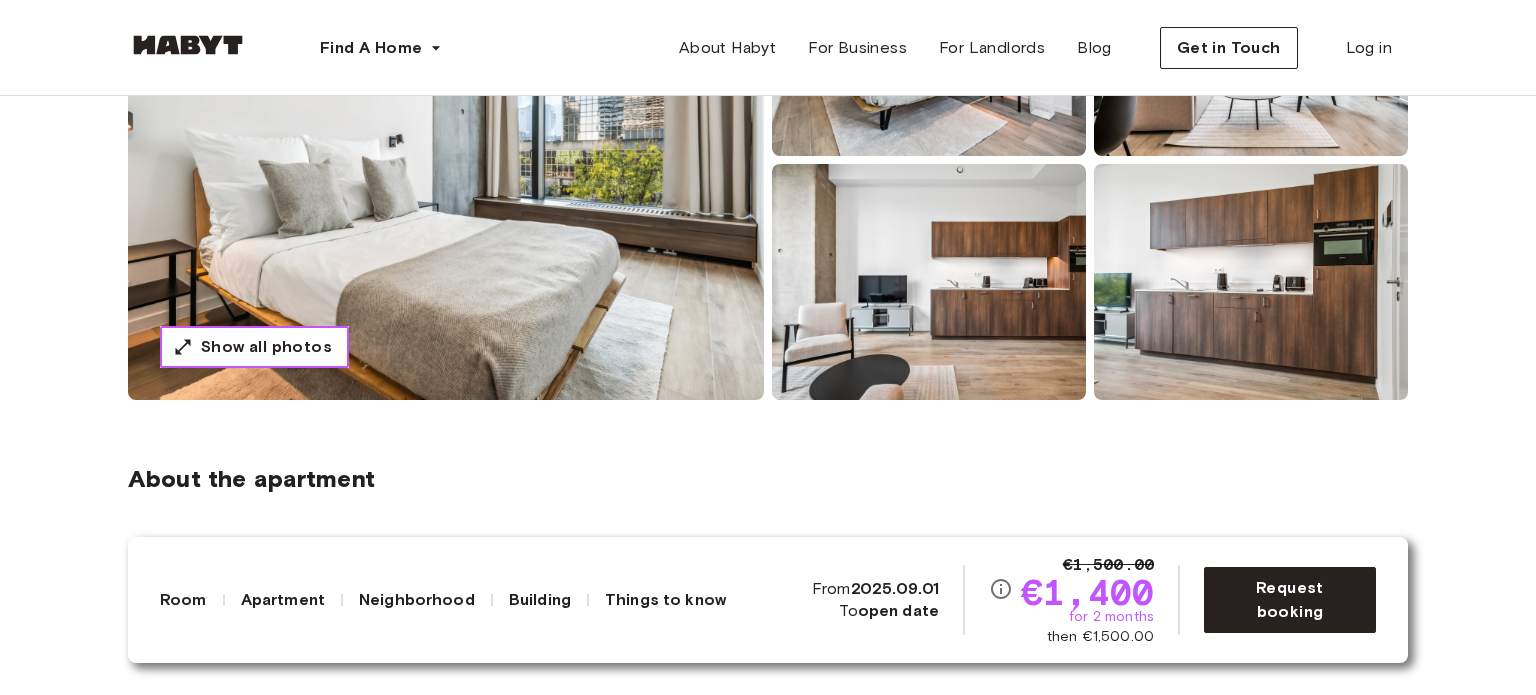 click on "Show all photos" at bounding box center (266, 347) 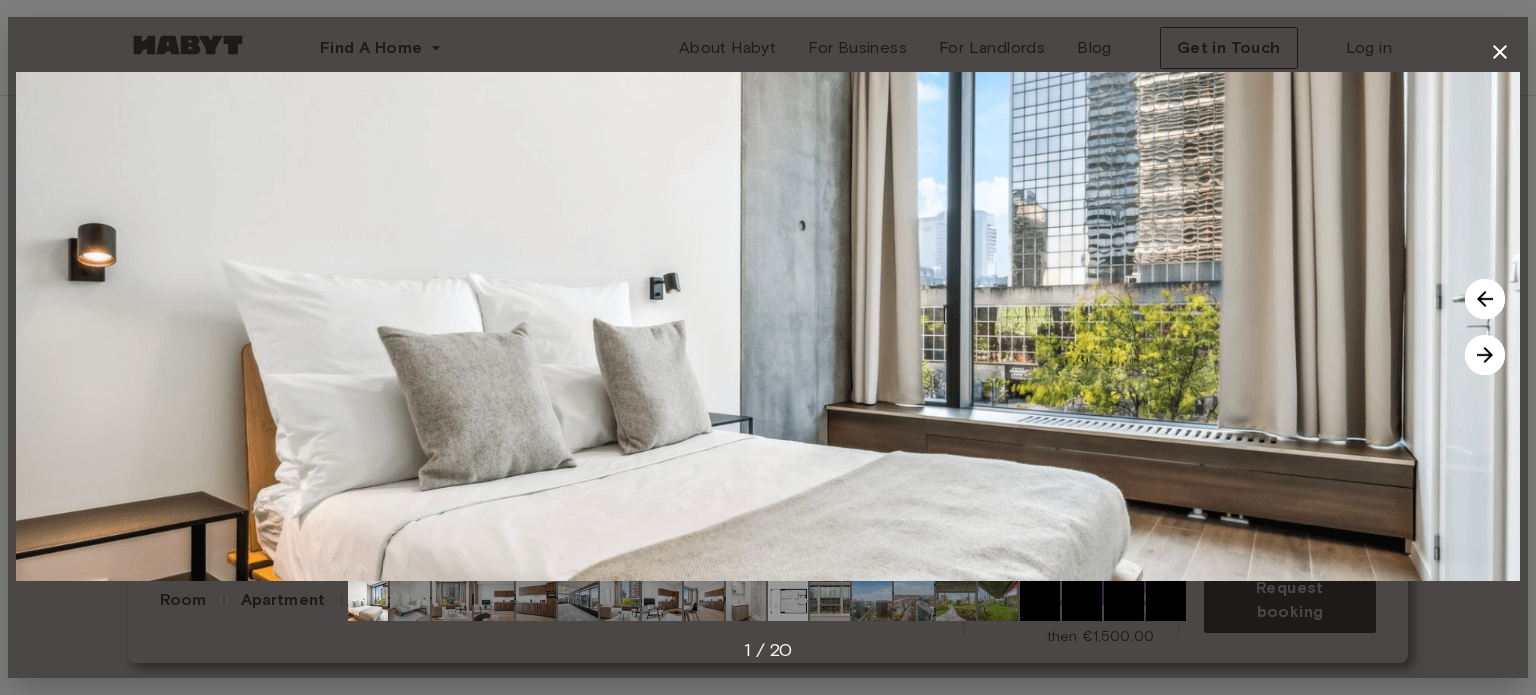 click at bounding box center (1485, 355) 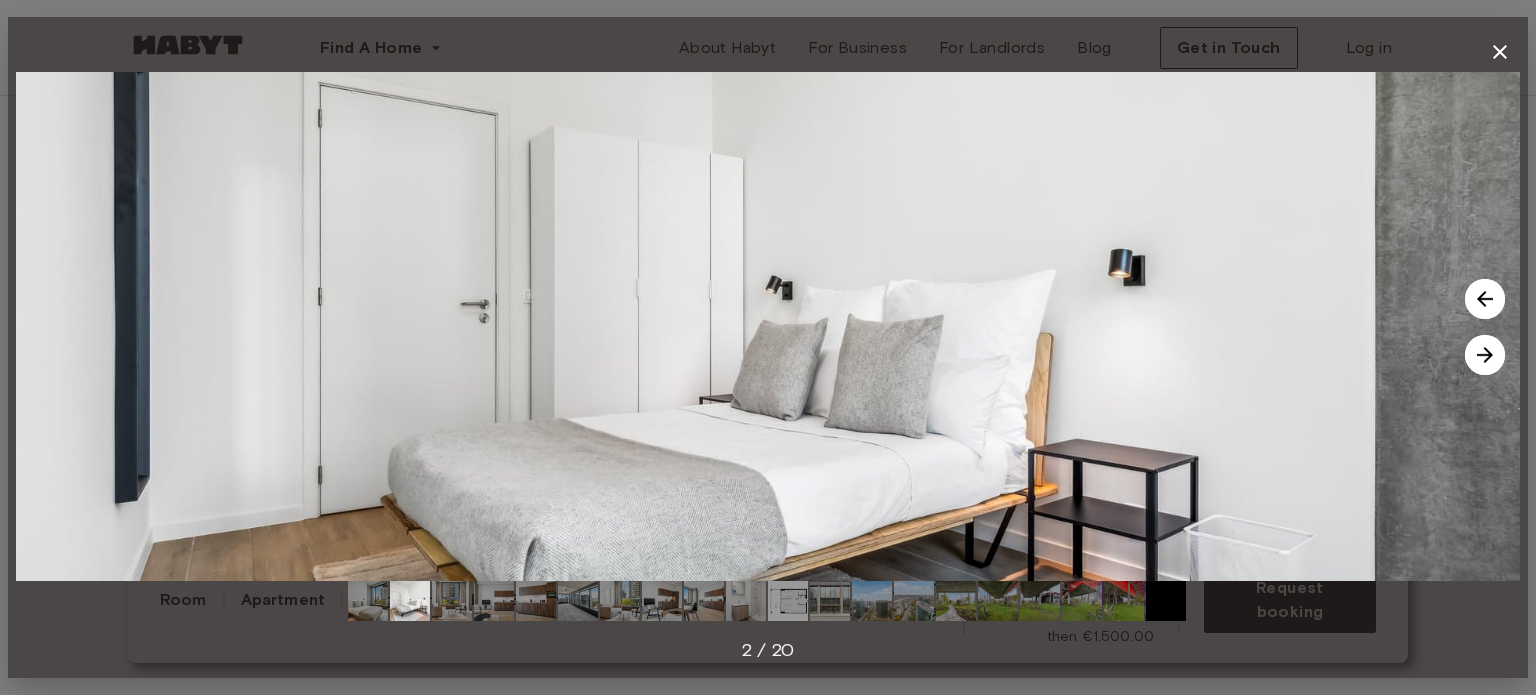 click at bounding box center [1485, 355] 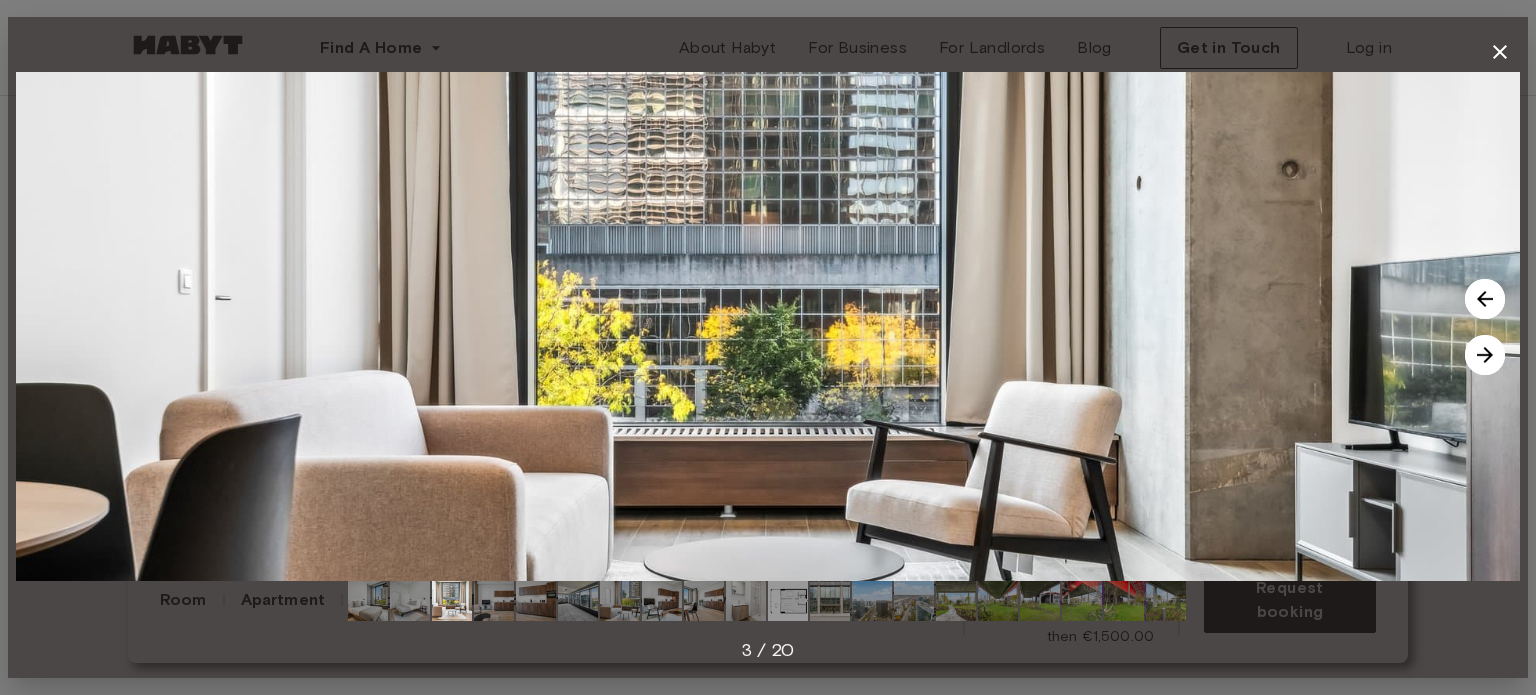 click at bounding box center (1485, 355) 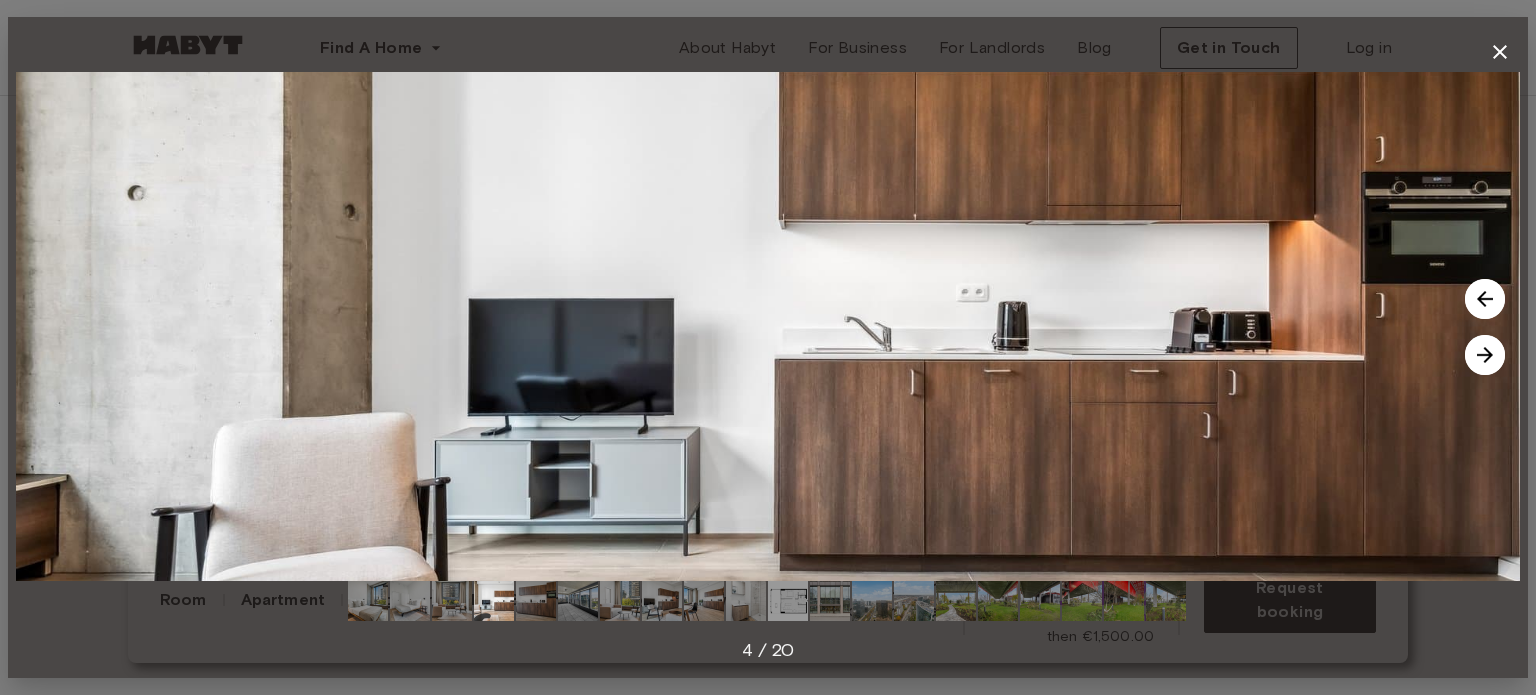 click at bounding box center [1485, 355] 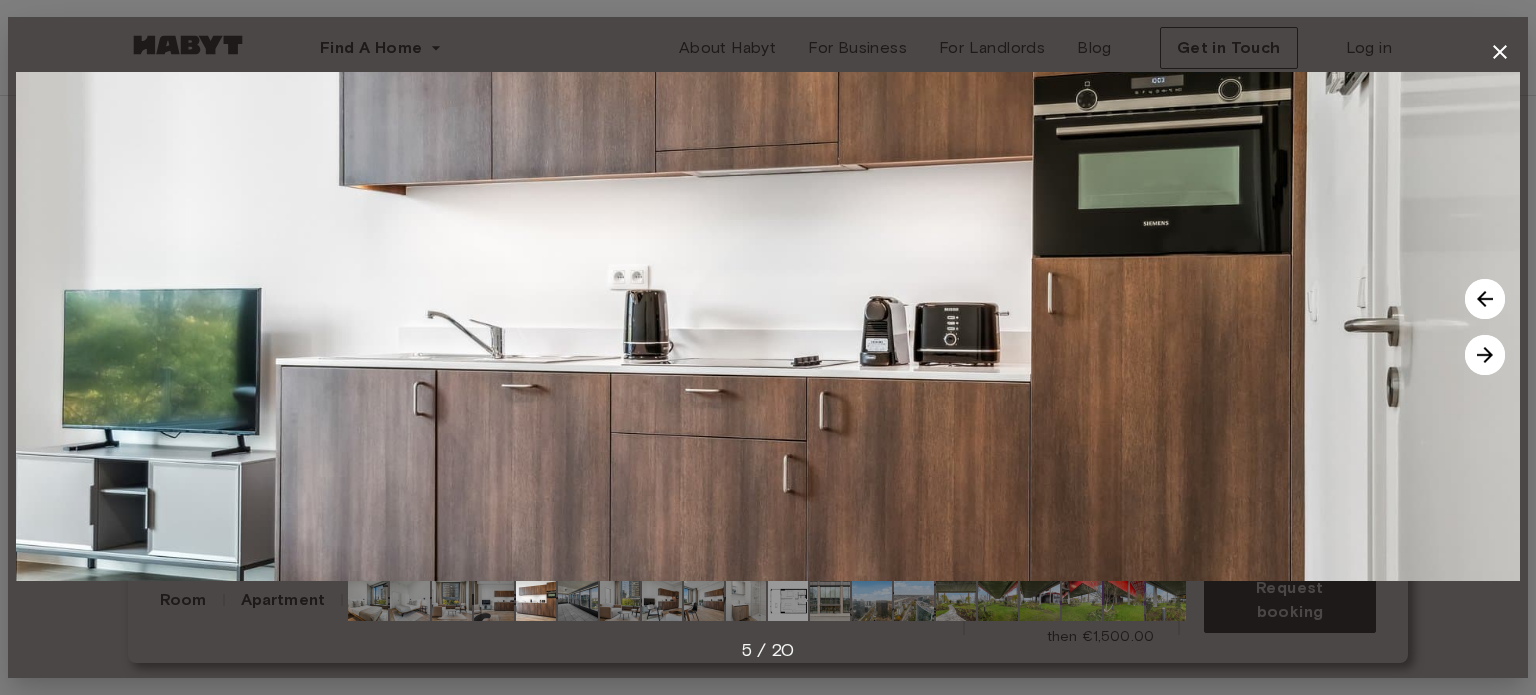 click at bounding box center (1485, 355) 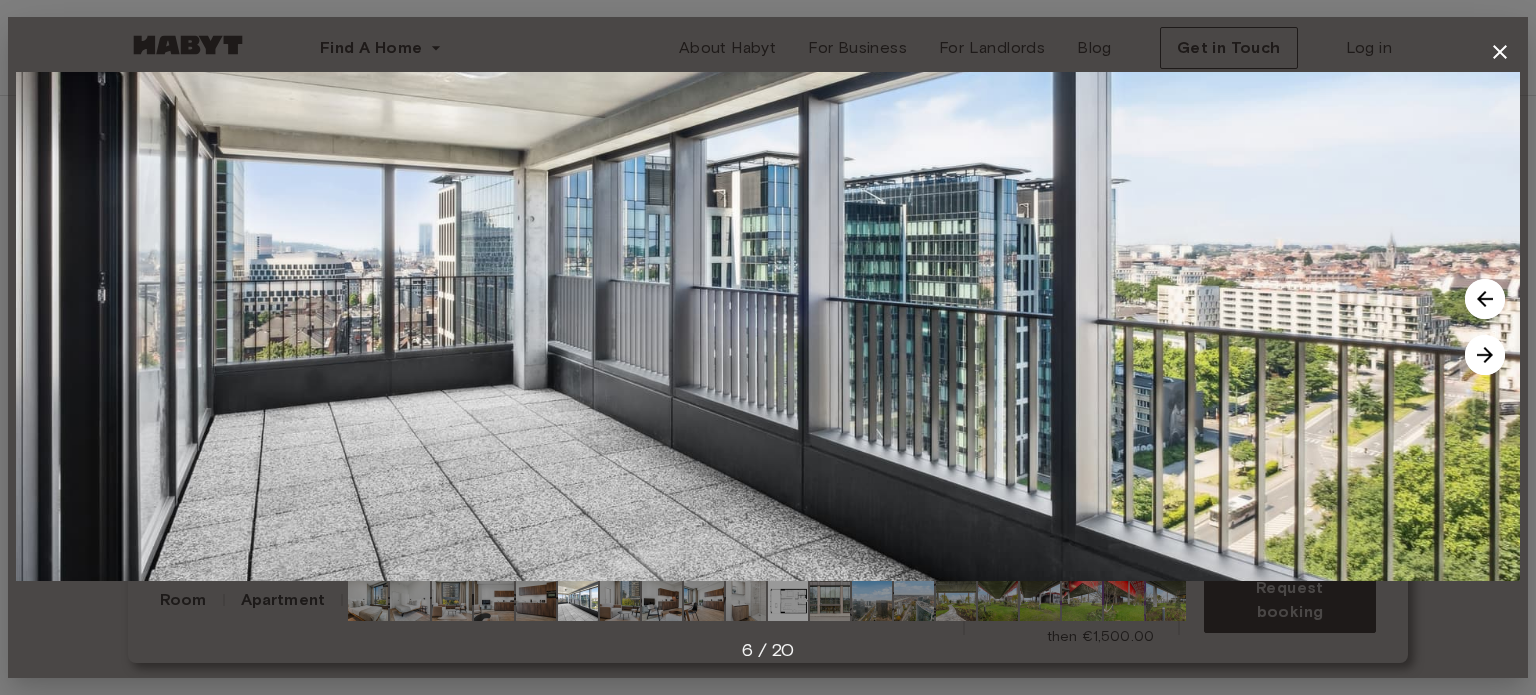 click at bounding box center [1485, 355] 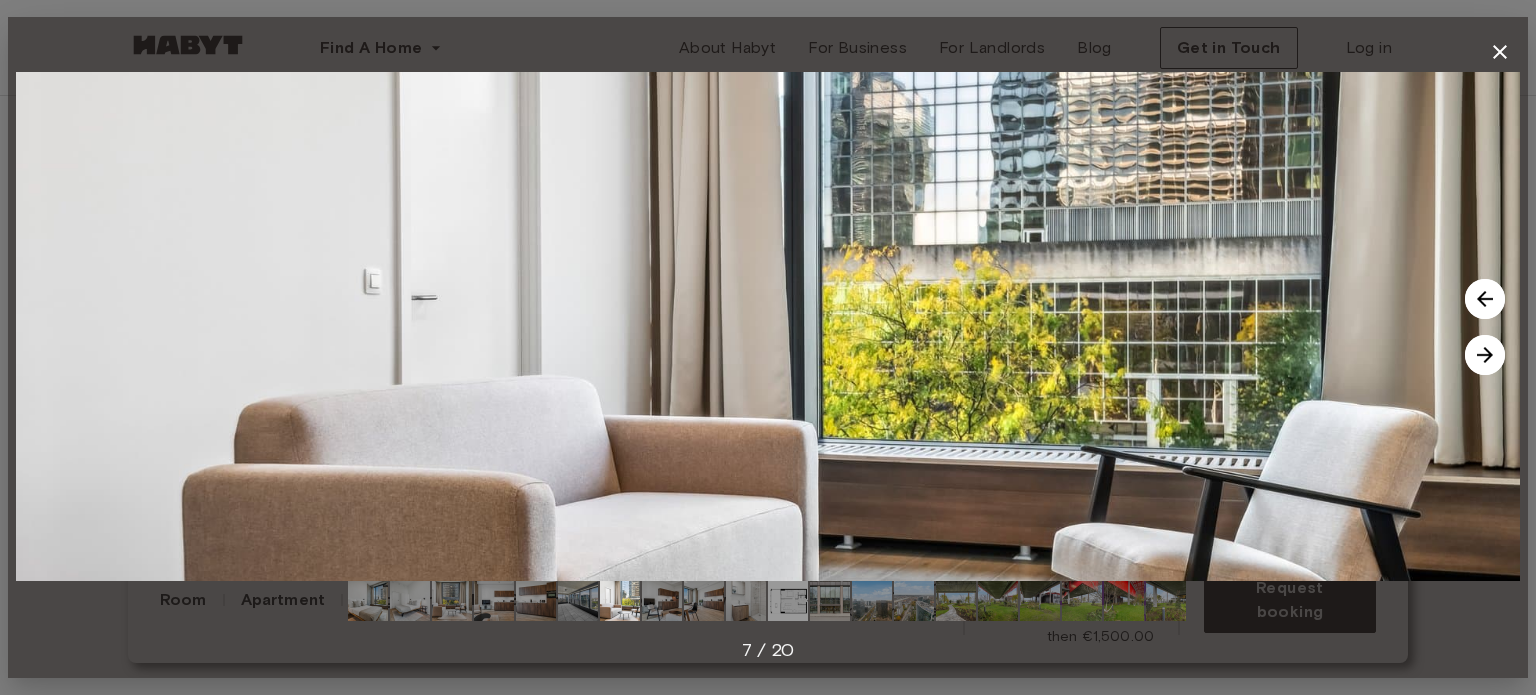 click at bounding box center (1485, 355) 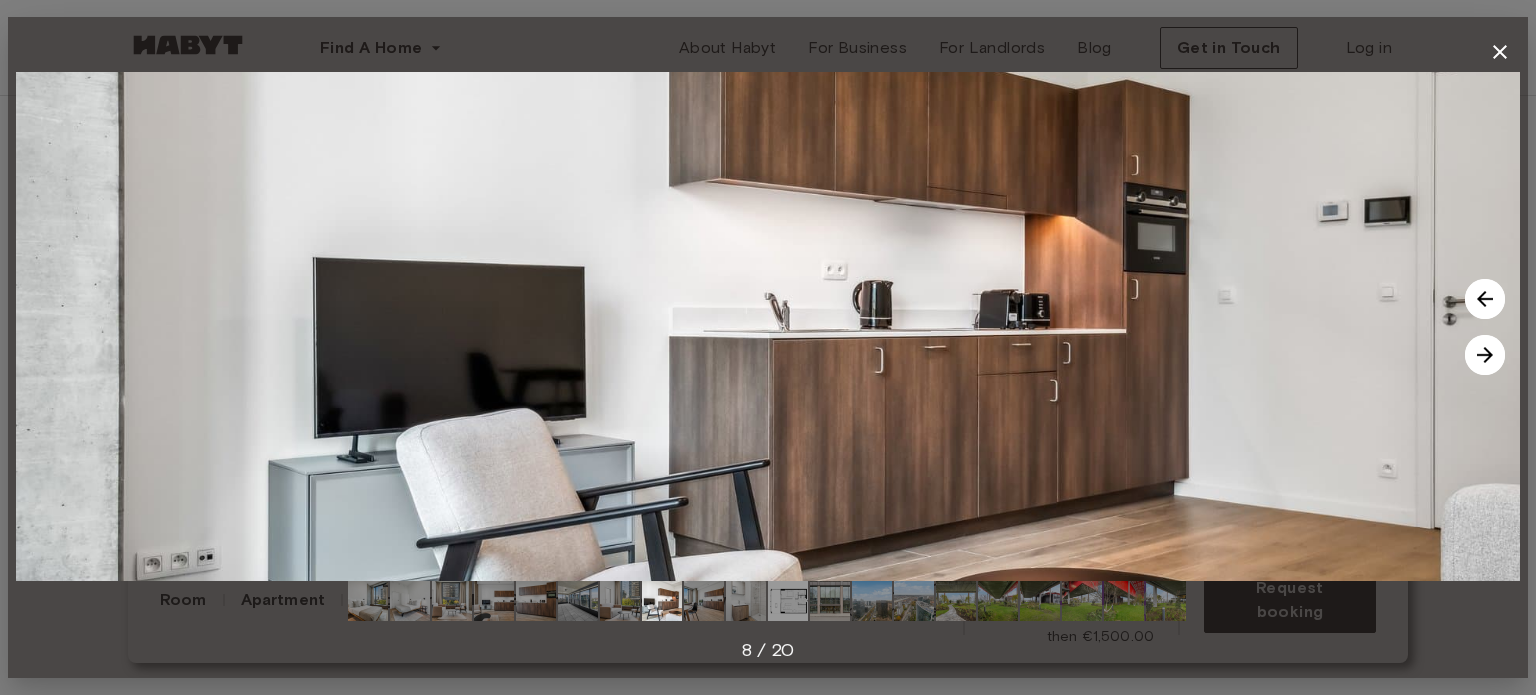 click at bounding box center [1485, 355] 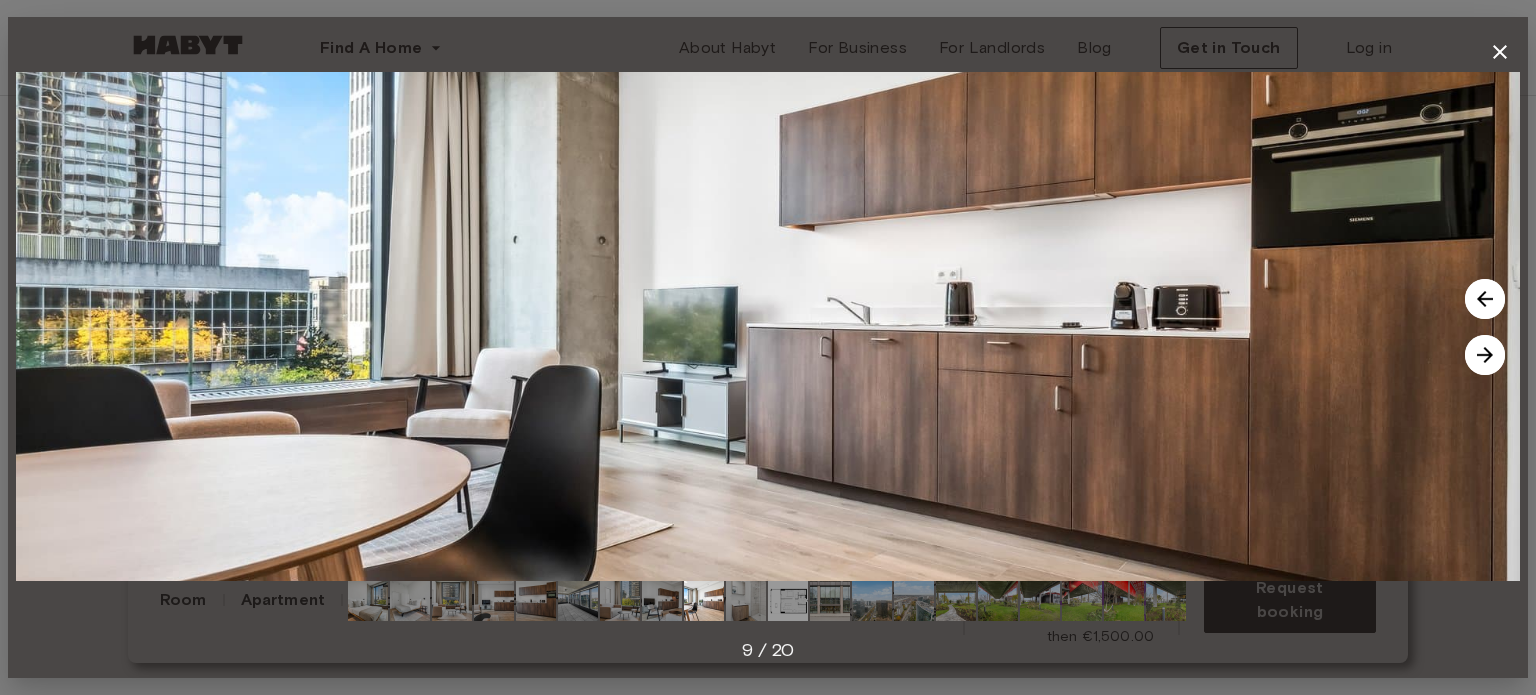 click at bounding box center (1485, 355) 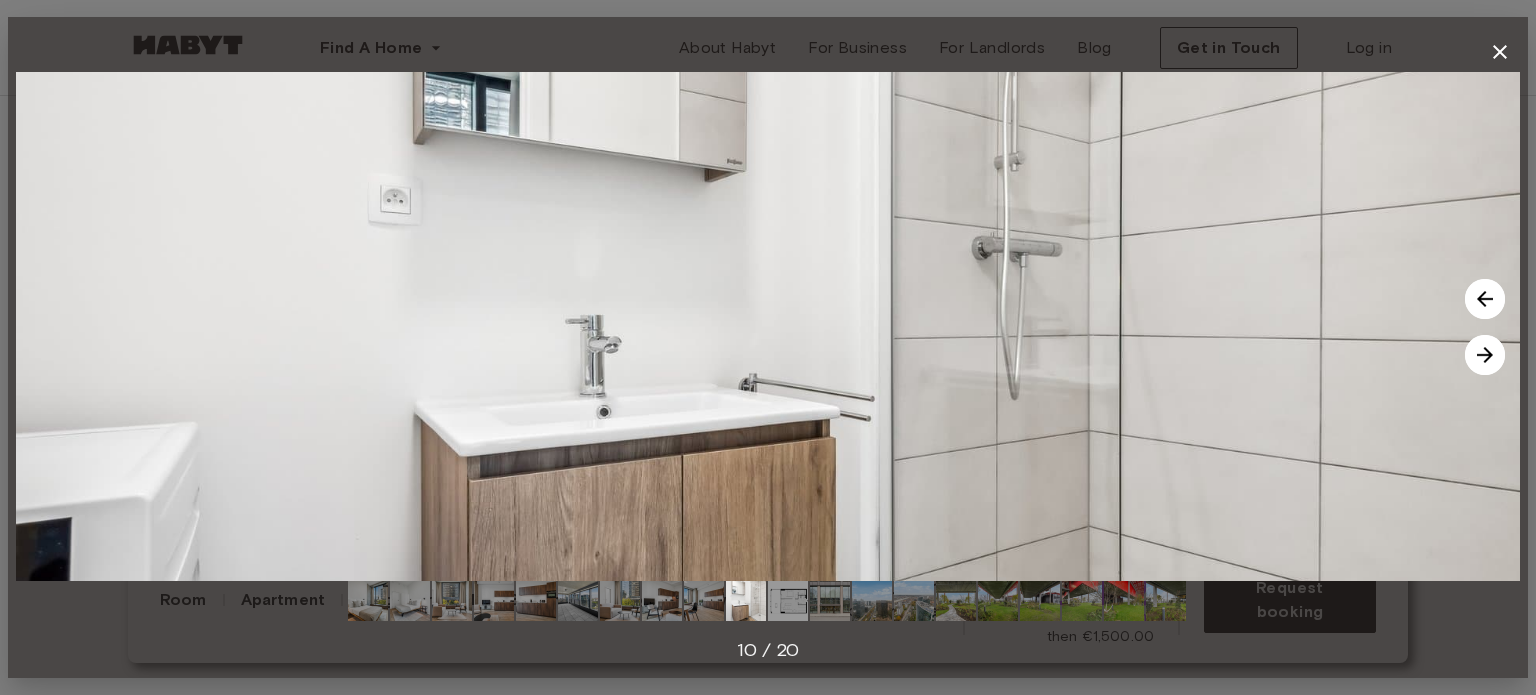 click at bounding box center (1485, 355) 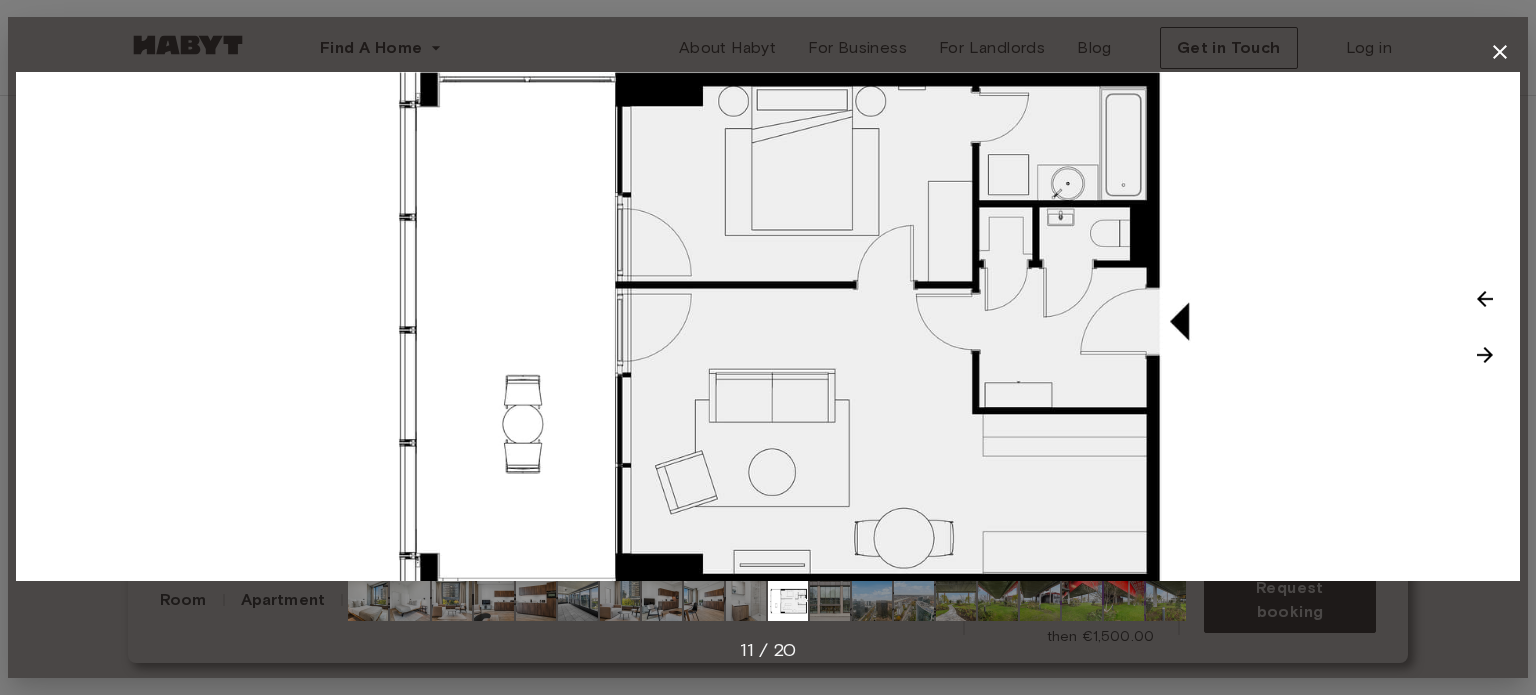 click at bounding box center [768, 326] 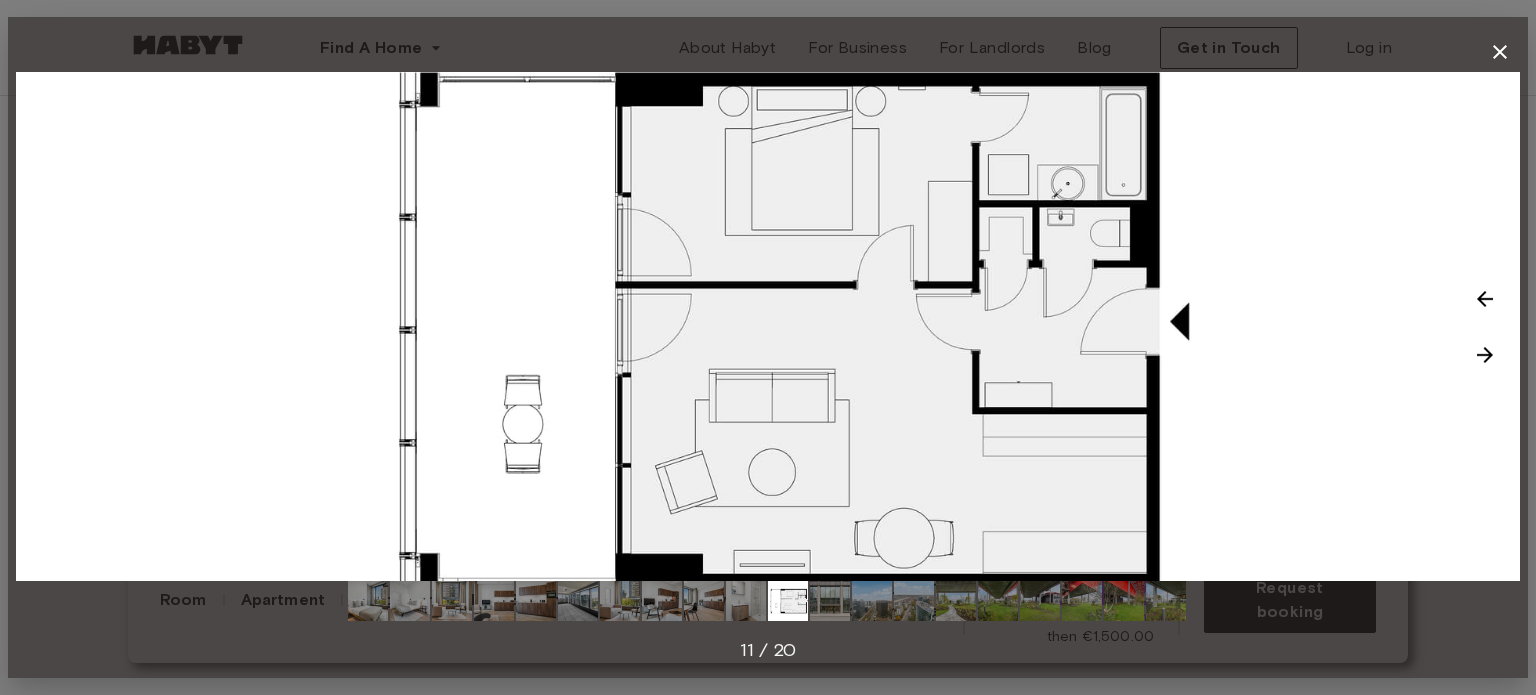 click at bounding box center [1485, 355] 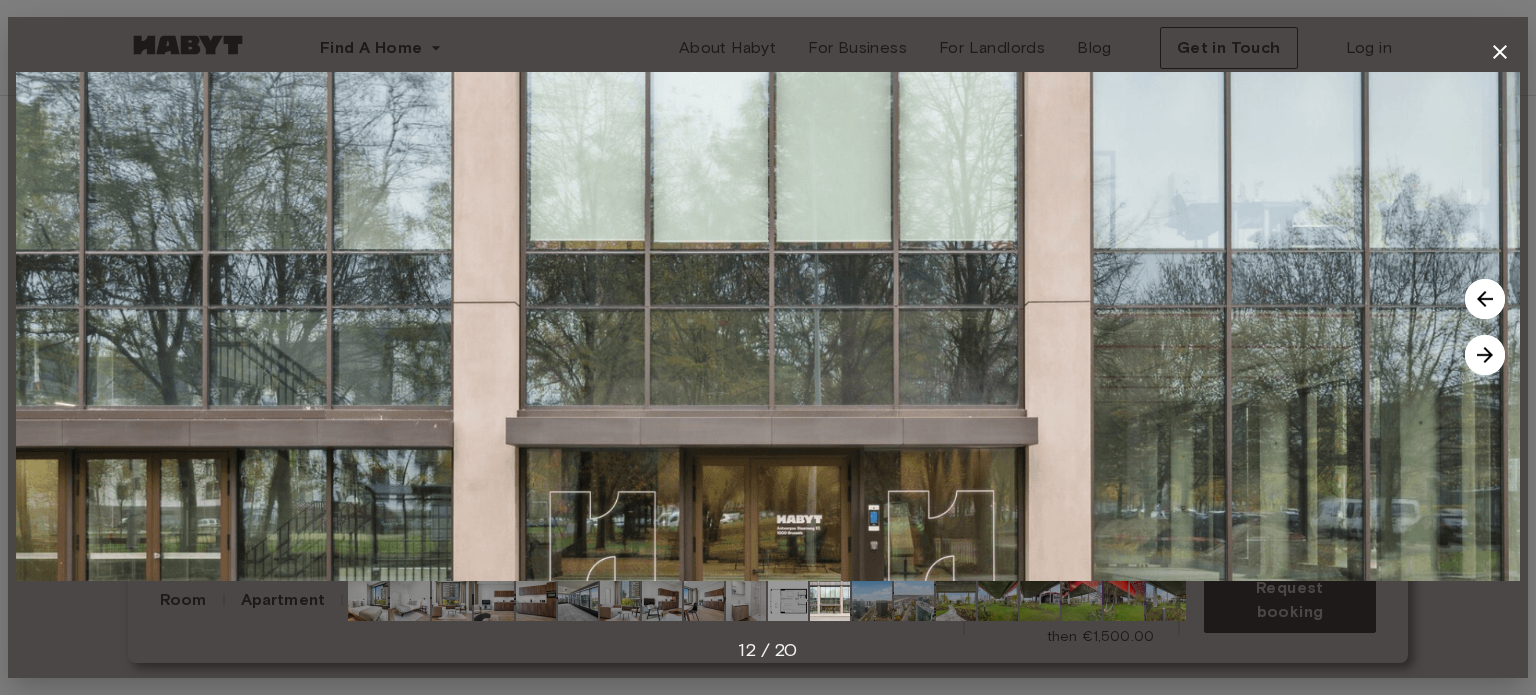 click at bounding box center [1485, 355] 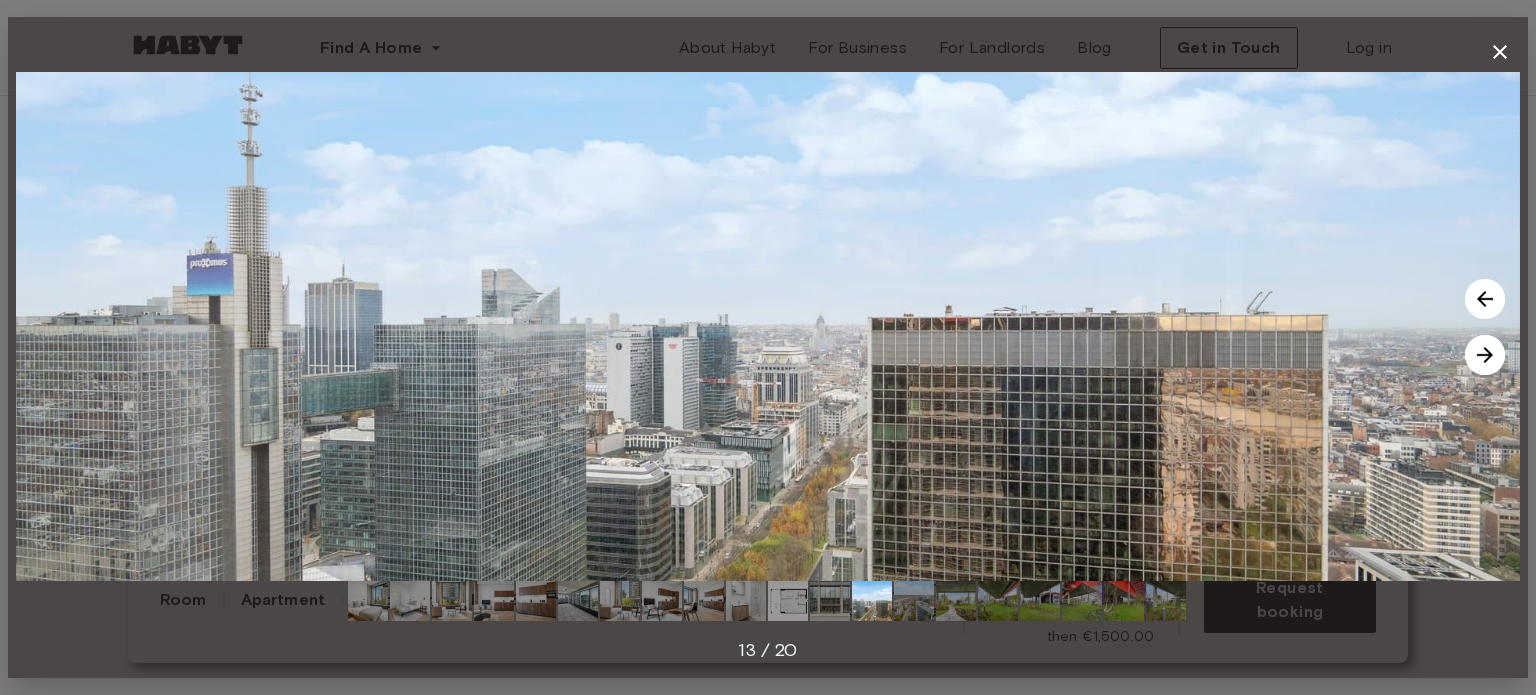 click at bounding box center [1485, 355] 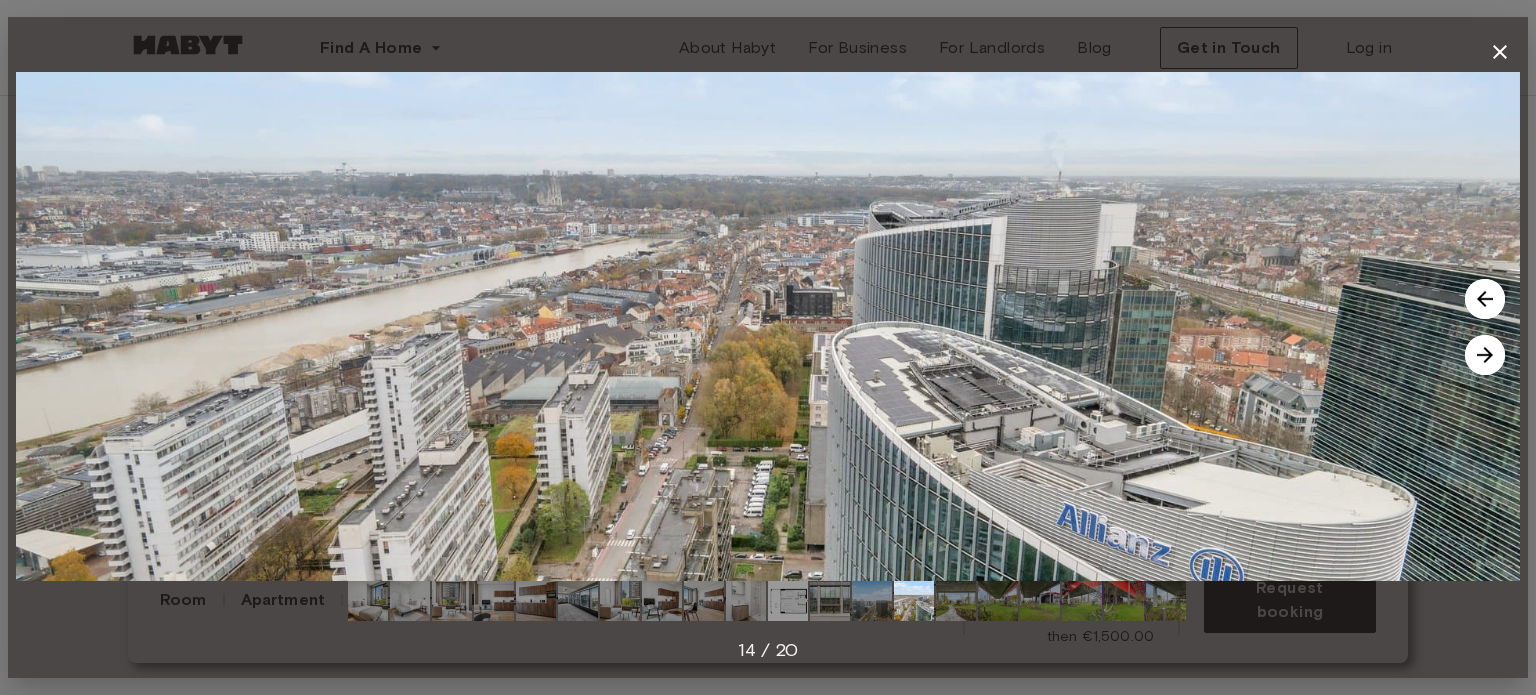 click 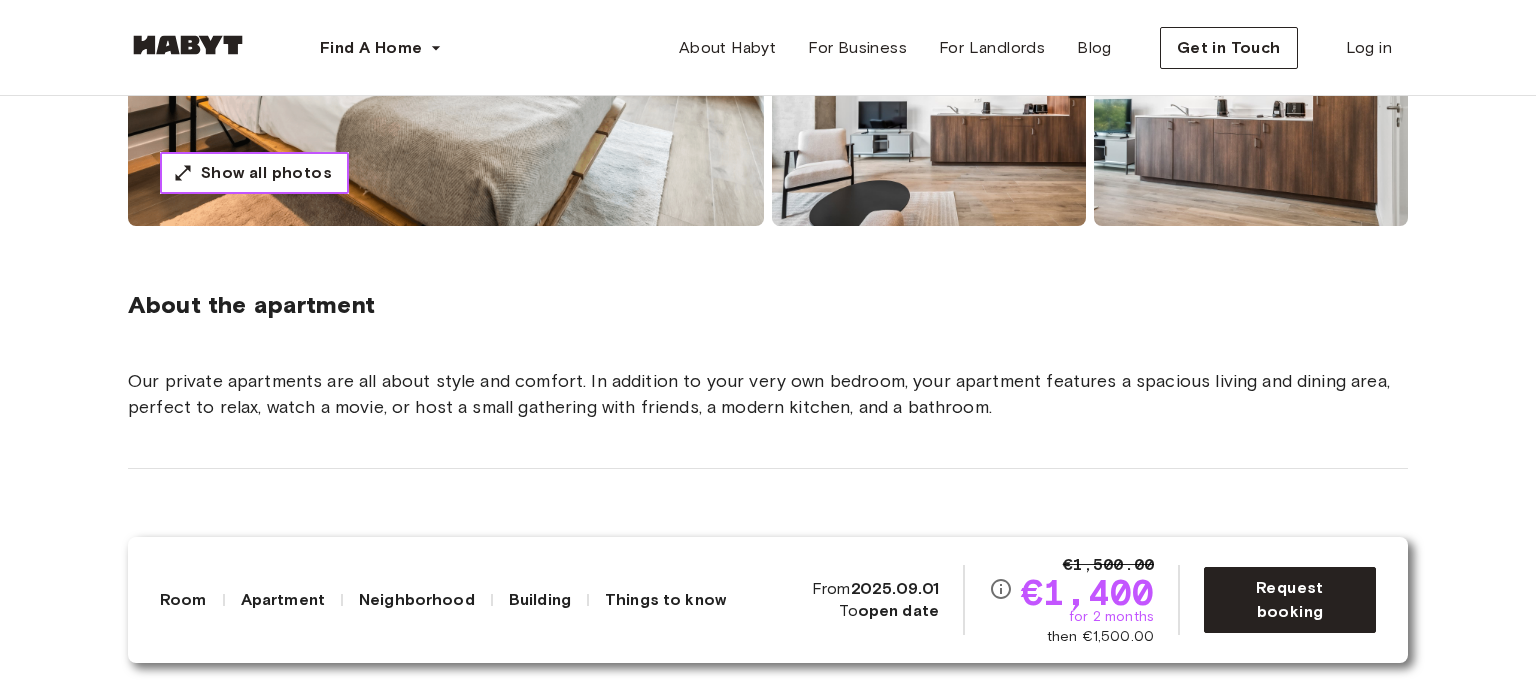 scroll, scrollTop: 498, scrollLeft: 0, axis: vertical 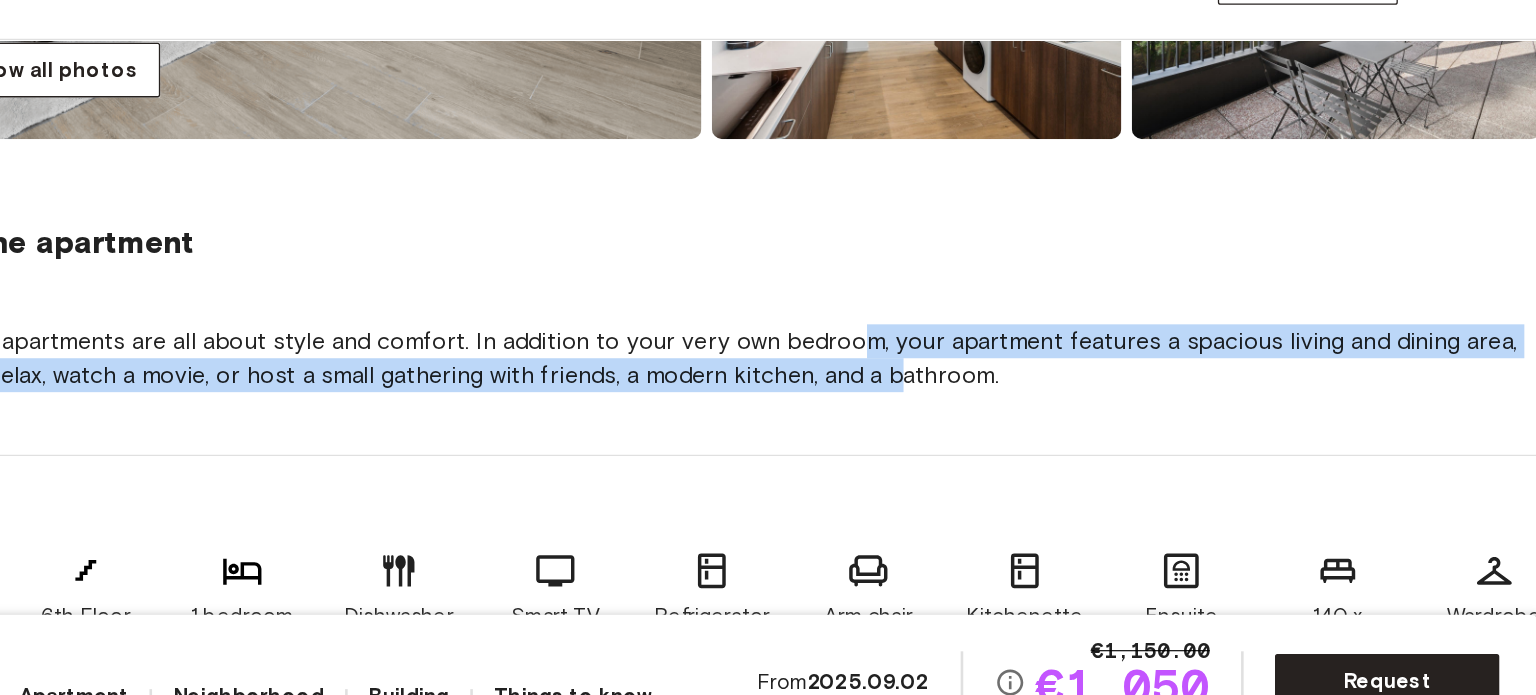 drag, startPoint x: 860, startPoint y: 281, endPoint x: 914, endPoint y: 347, distance: 85.276024 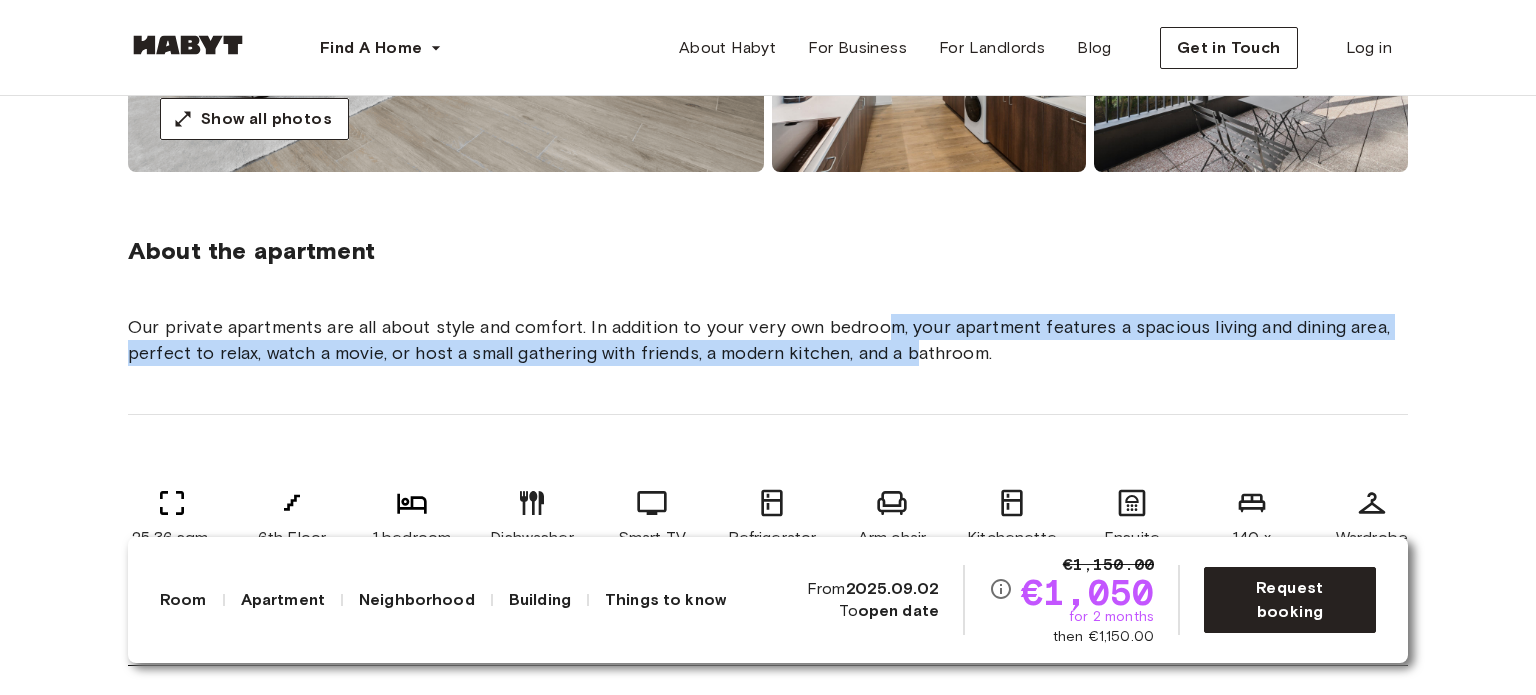 click on "Our private apartments are all about style and comfort. In addition to your very own bedroom, your apartment features a spacious living and dining area, perfect to relax, watch a movie, or host a small gathering with friends, a modern kitchen, and a bathroom." at bounding box center (768, 340) 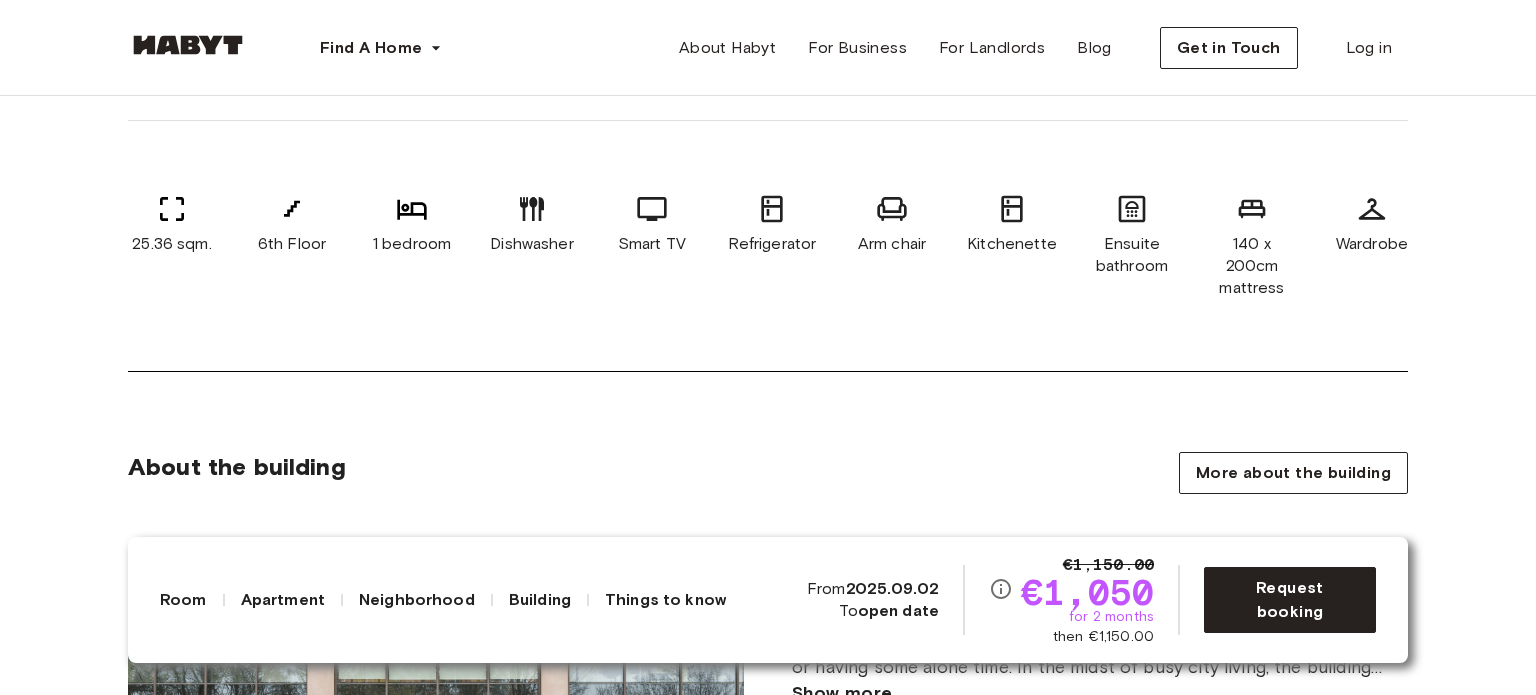 scroll, scrollTop: 440, scrollLeft: 0, axis: vertical 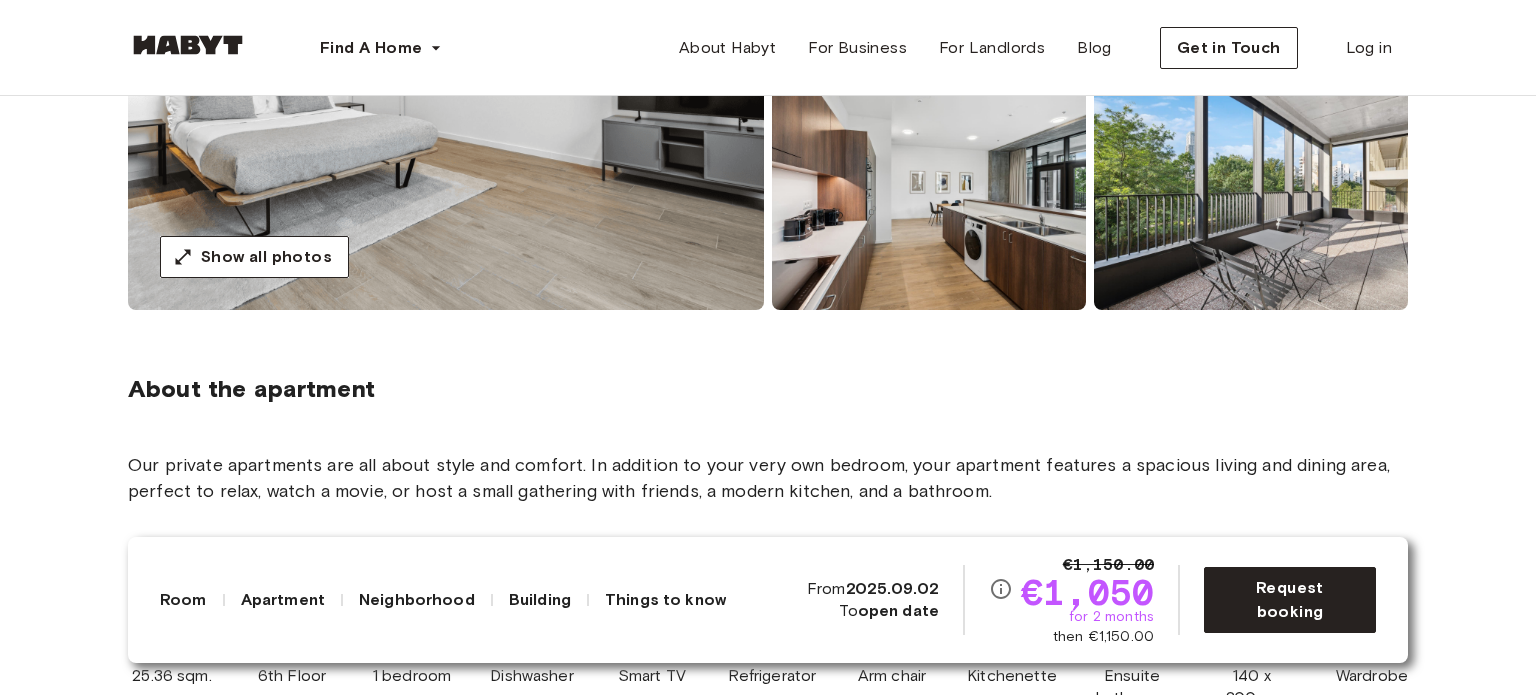click at bounding box center [1251, 192] 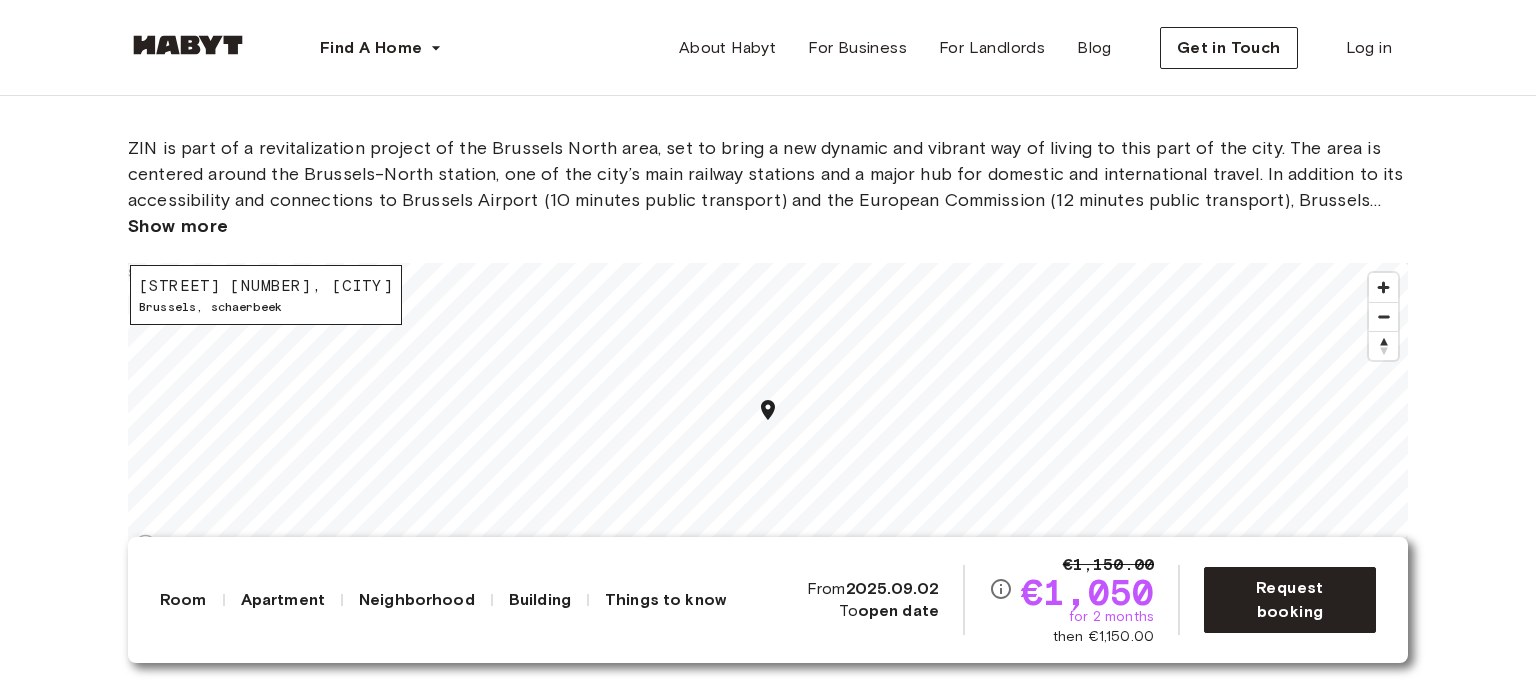 scroll, scrollTop: 1923, scrollLeft: 0, axis: vertical 